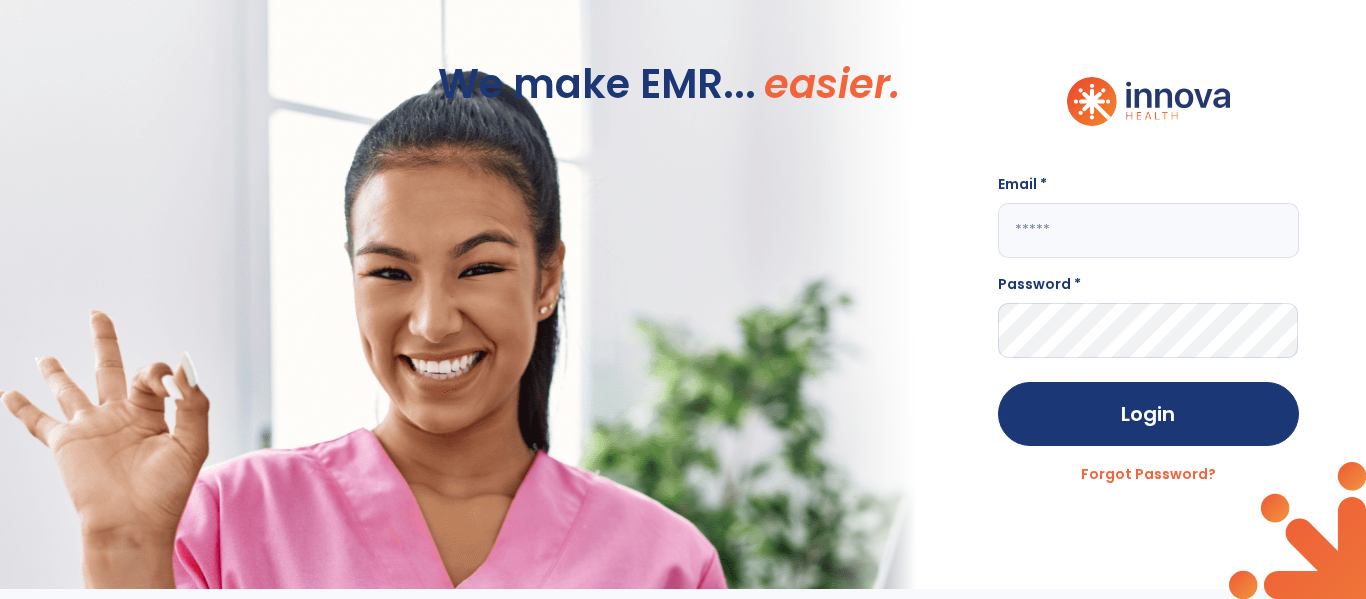 scroll, scrollTop: 0, scrollLeft: 0, axis: both 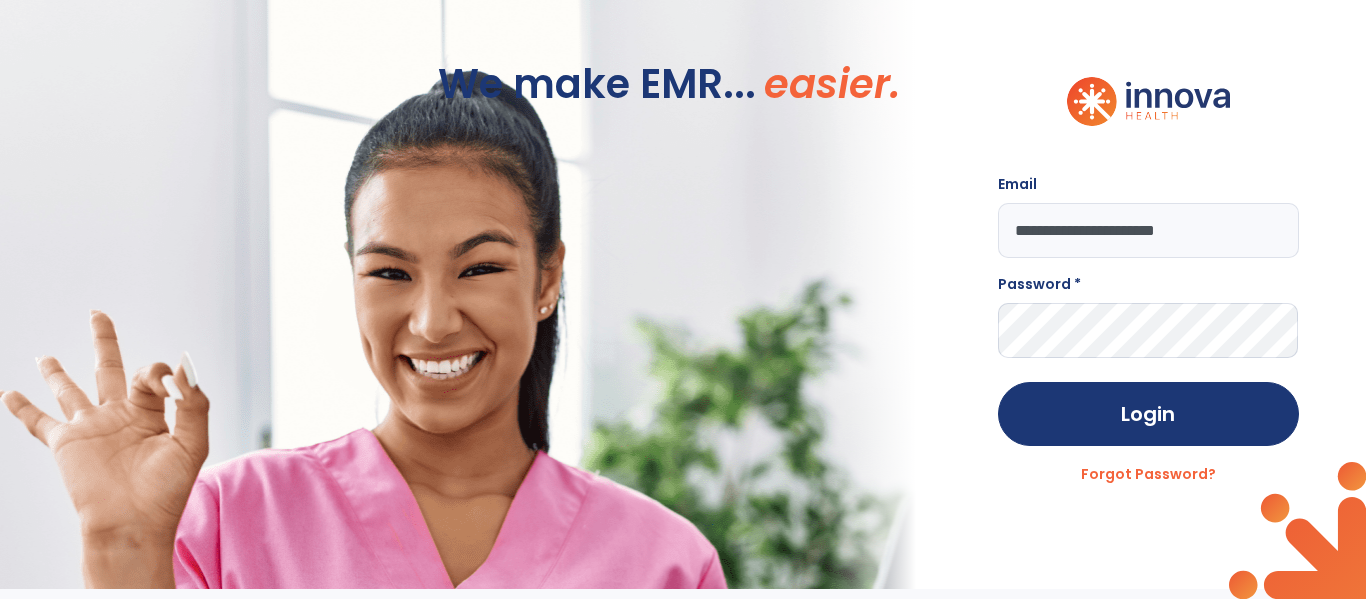type on "**********" 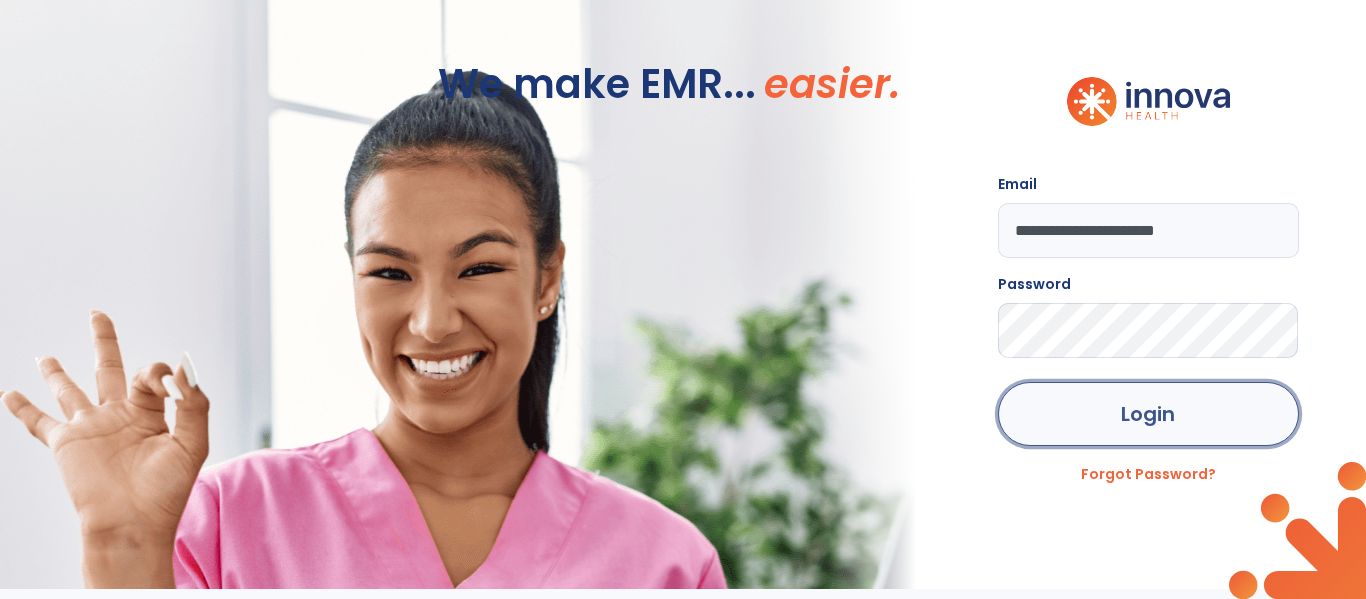 click on "Login" 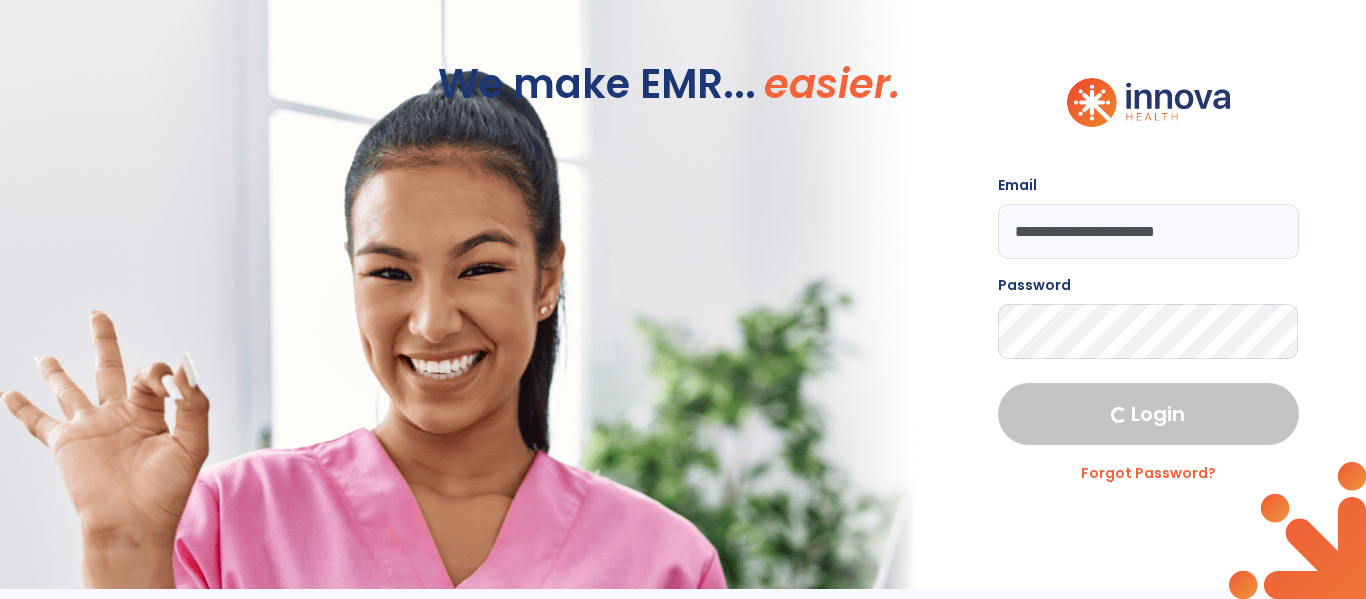 select on "****" 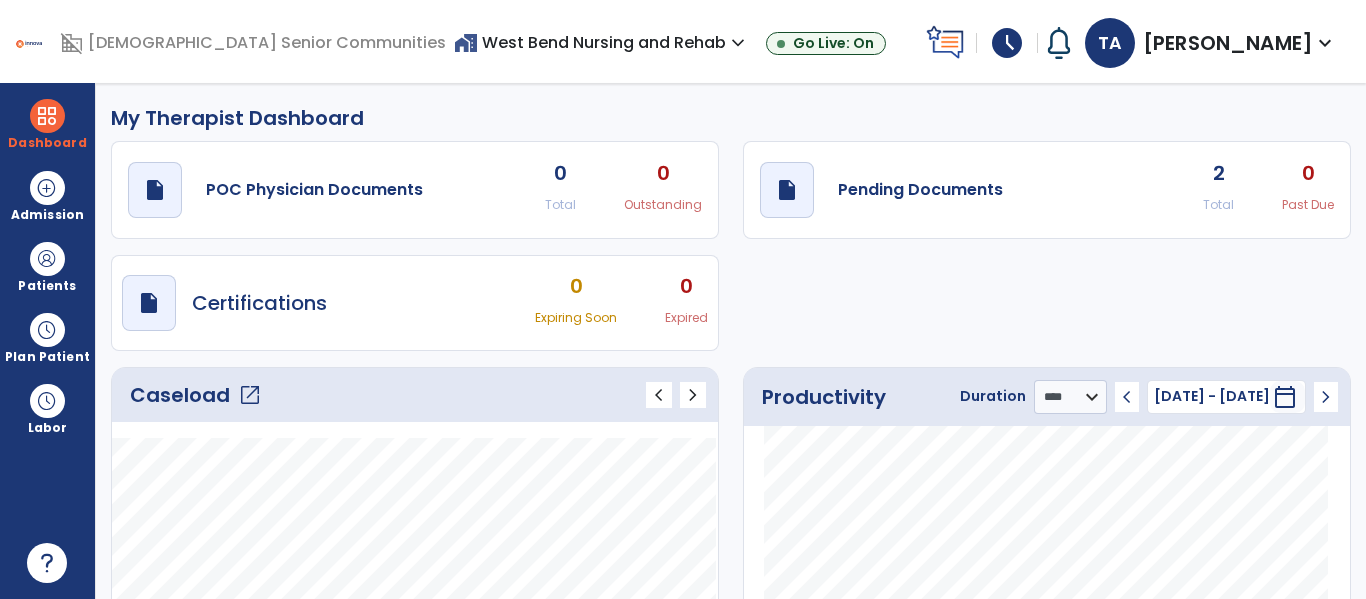 click on "open_in_new" 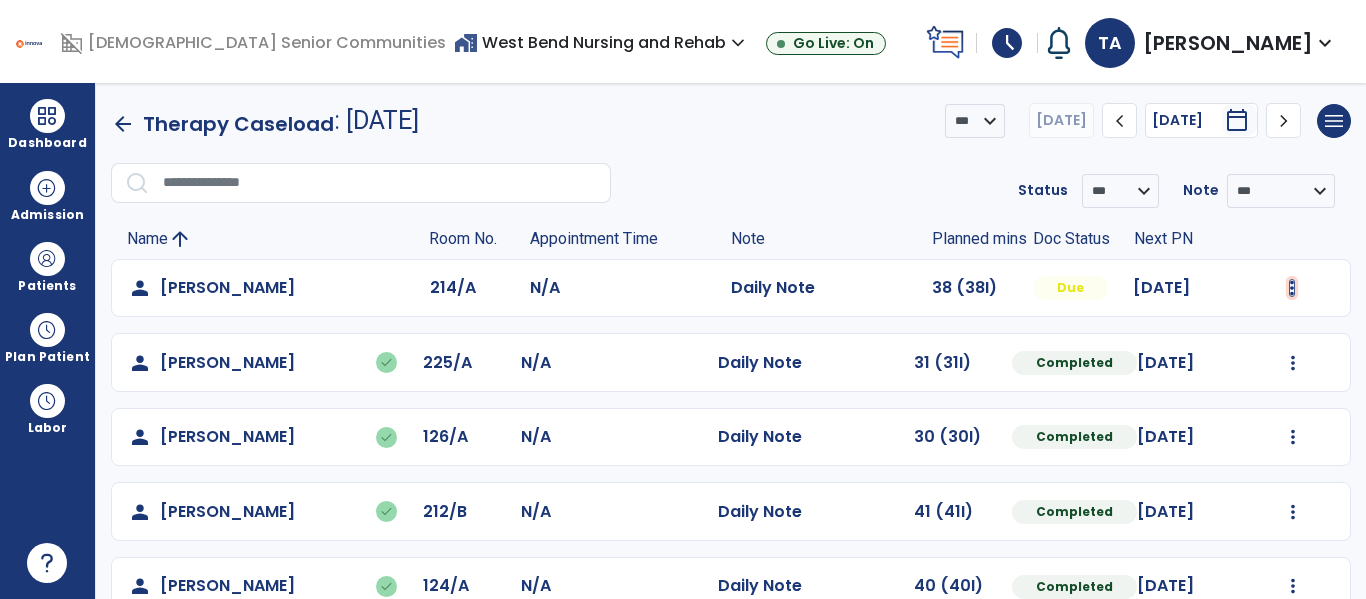 click at bounding box center (1292, 288) 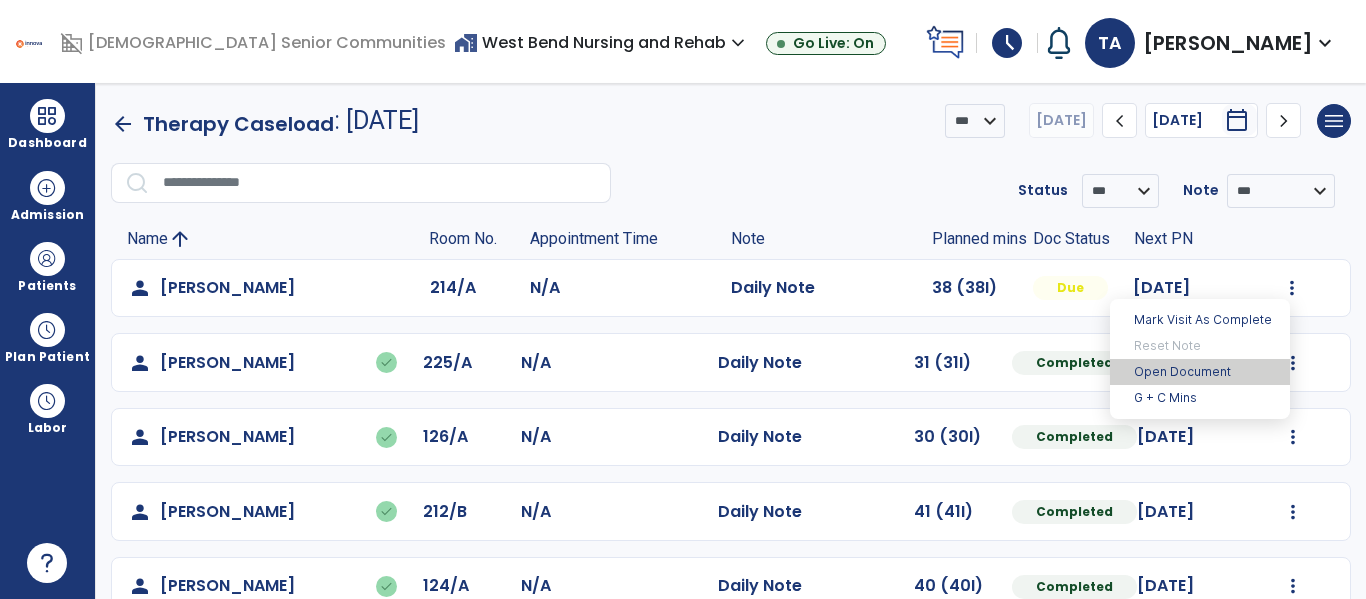 click on "Open Document" at bounding box center [1200, 372] 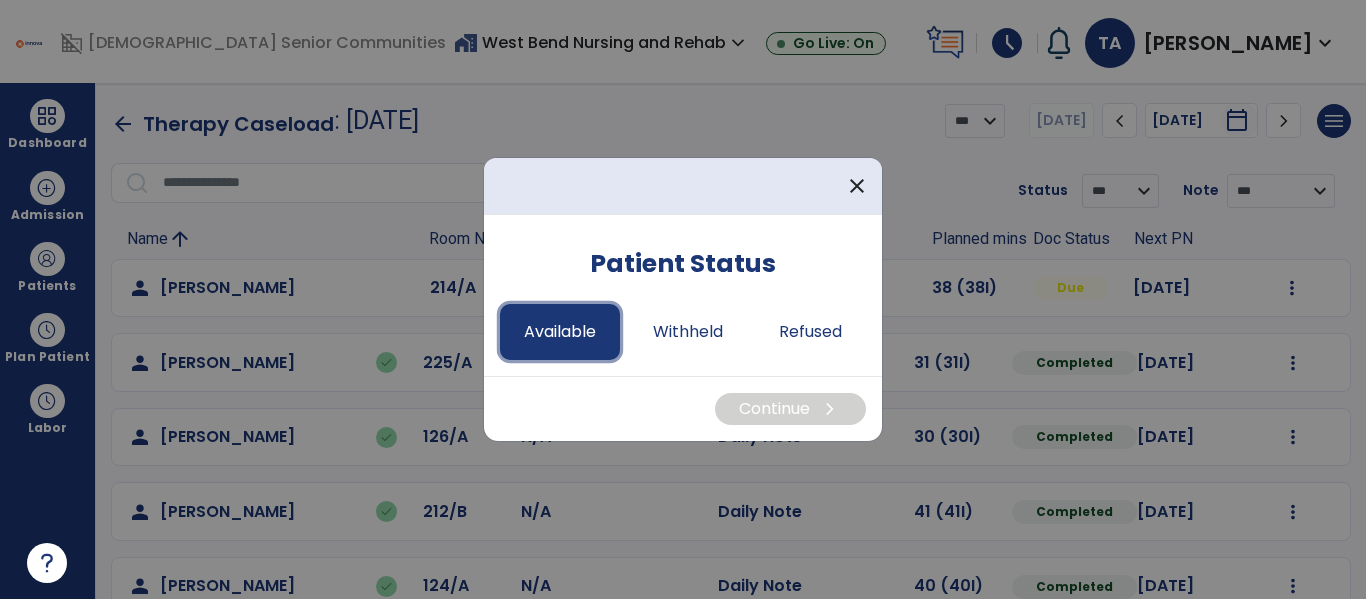 click on "Available" at bounding box center [560, 332] 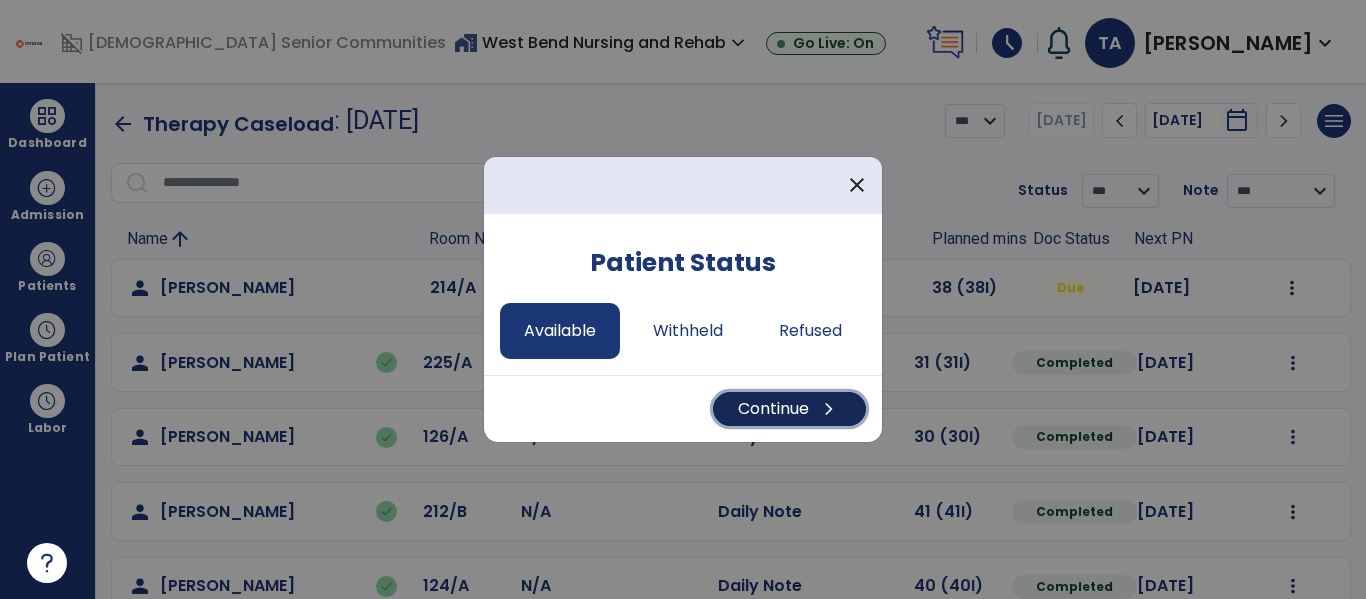 click on "chevron_right" at bounding box center (829, 409) 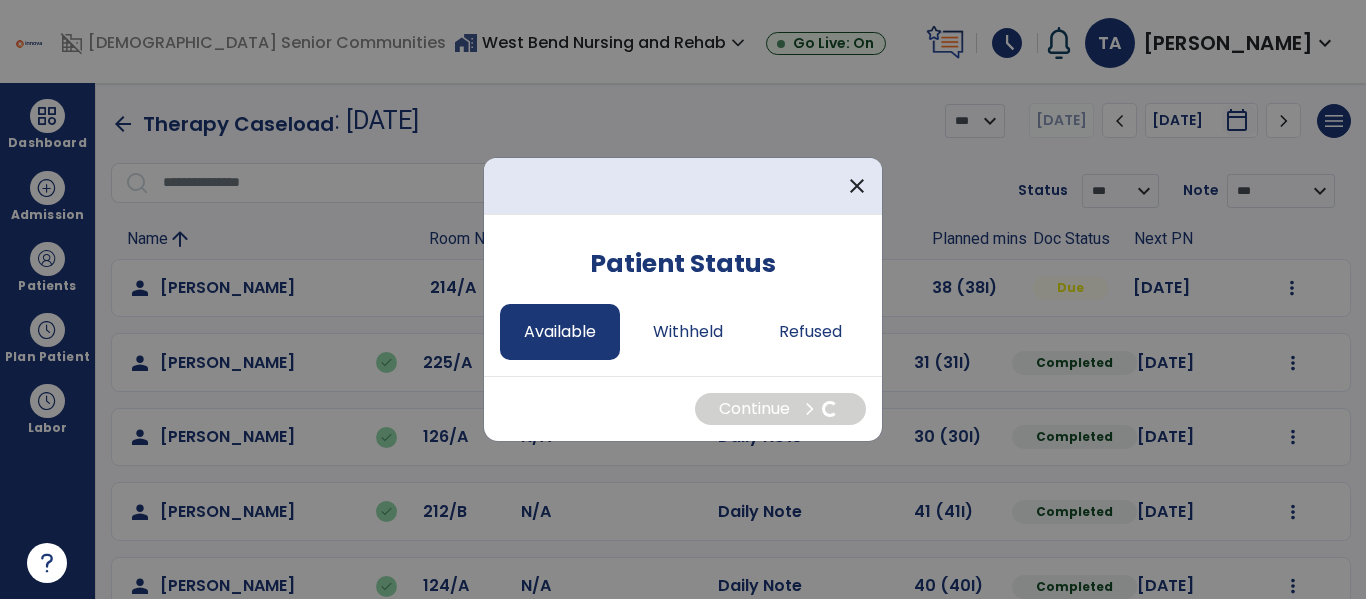 select on "*" 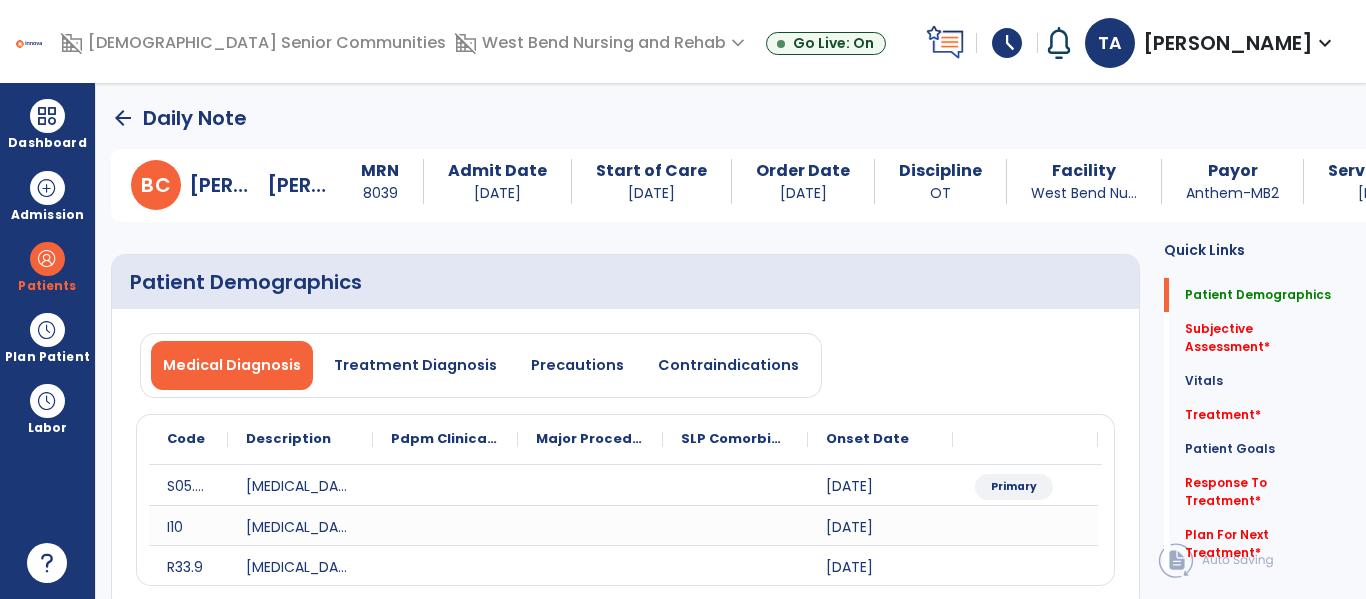click on "Medical Diagnosis   Treatment Diagnosis   Precautions   Contraindications" 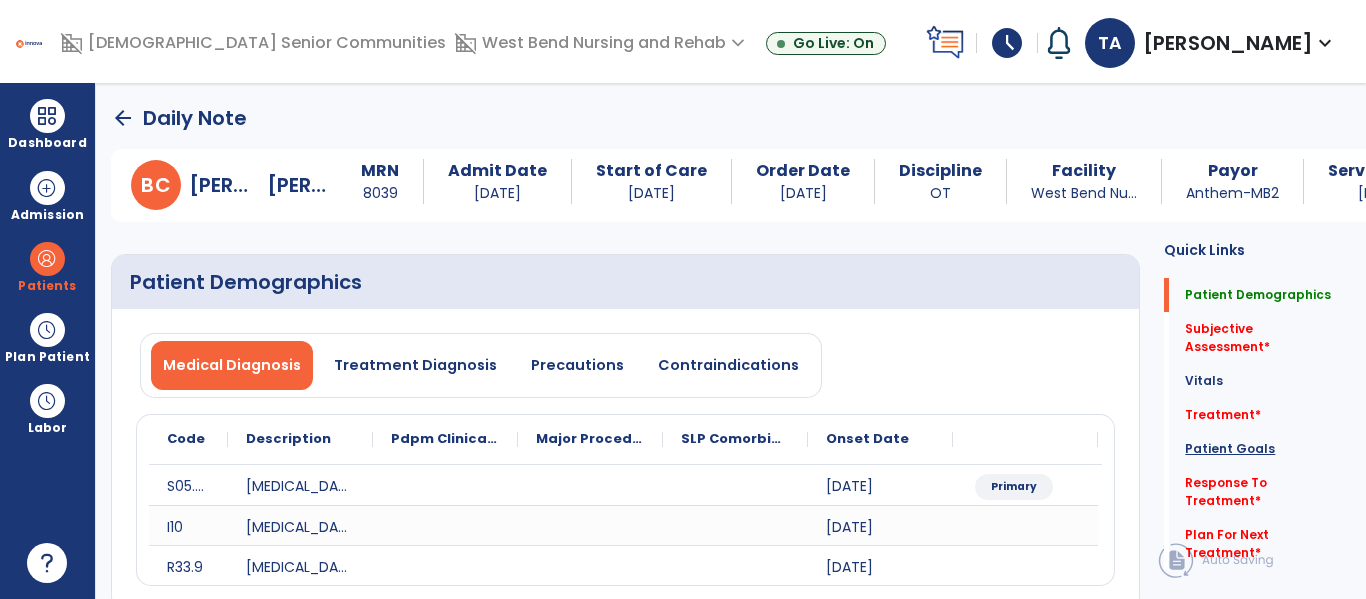 click on "Patient Goals" 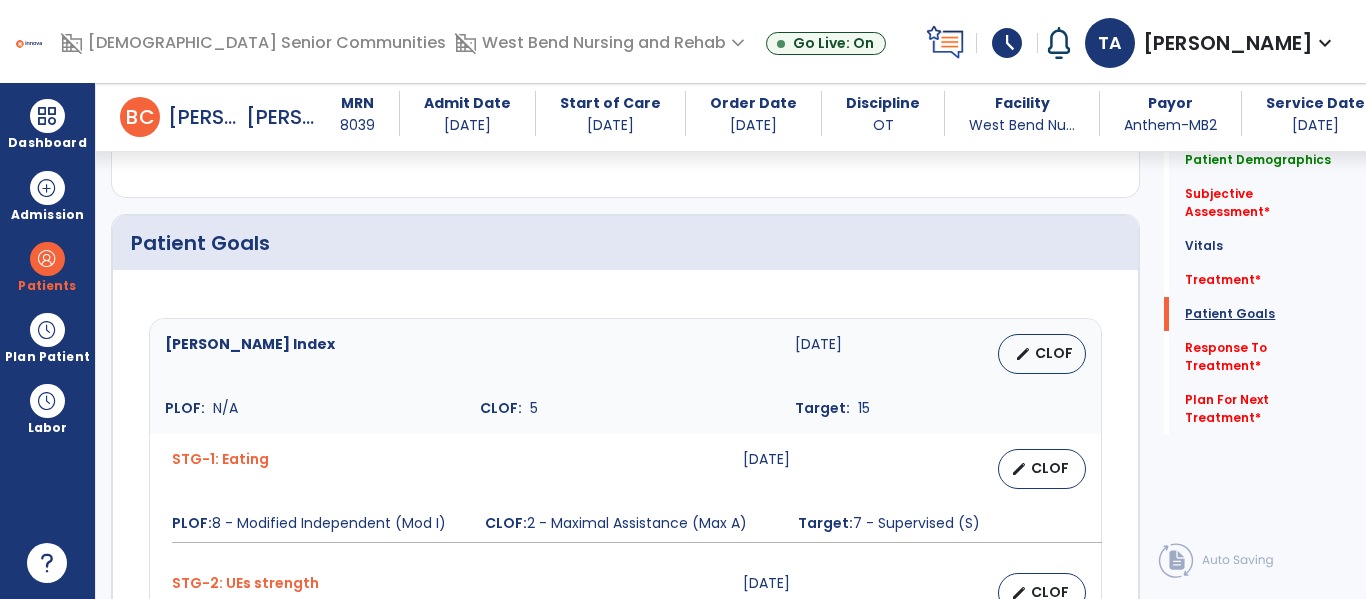 scroll, scrollTop: 1385, scrollLeft: 0, axis: vertical 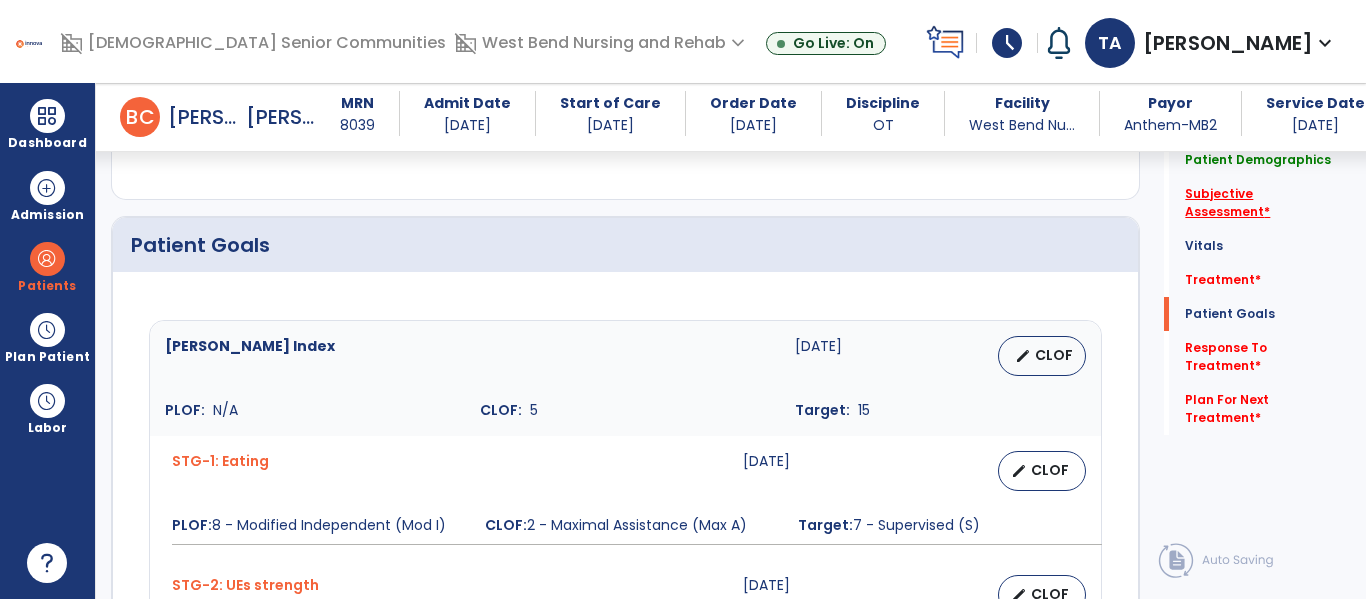 click on "Subjective Assessment   *" 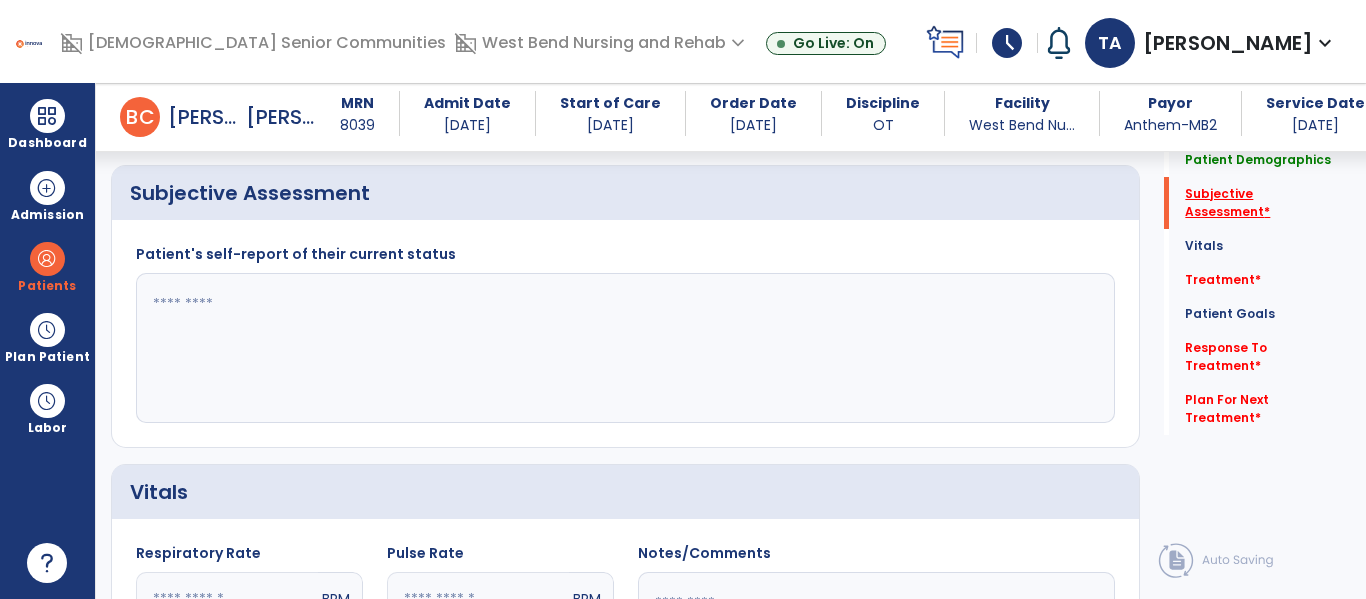 scroll, scrollTop: 408, scrollLeft: 0, axis: vertical 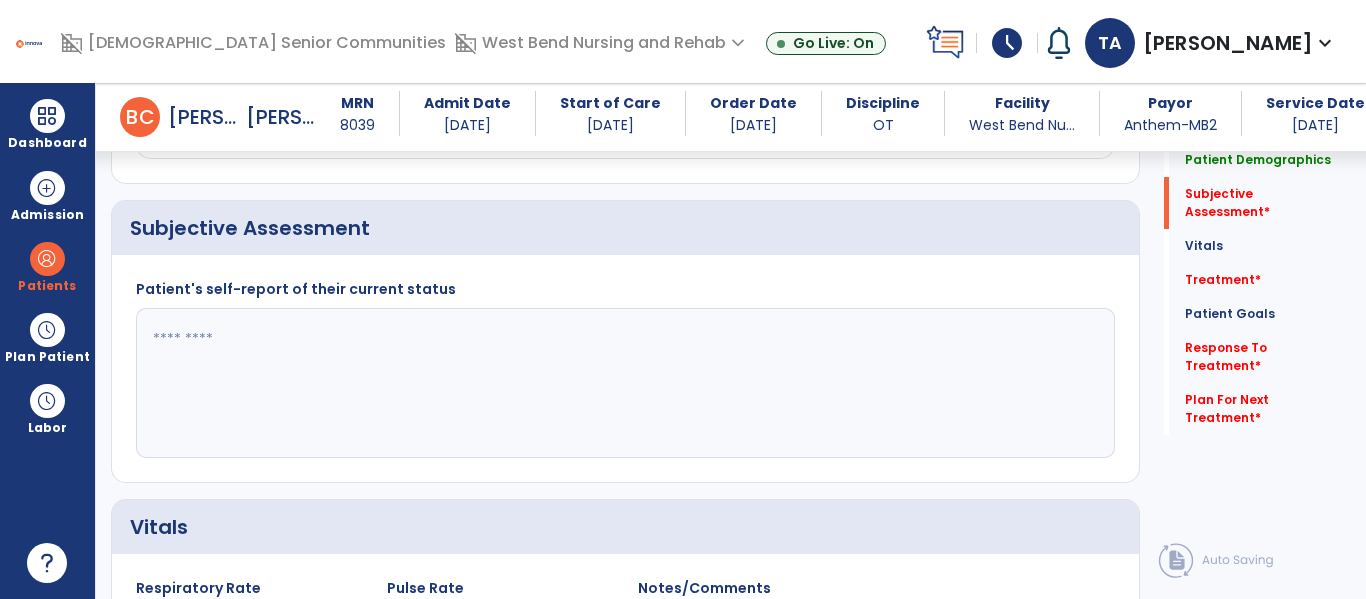 click 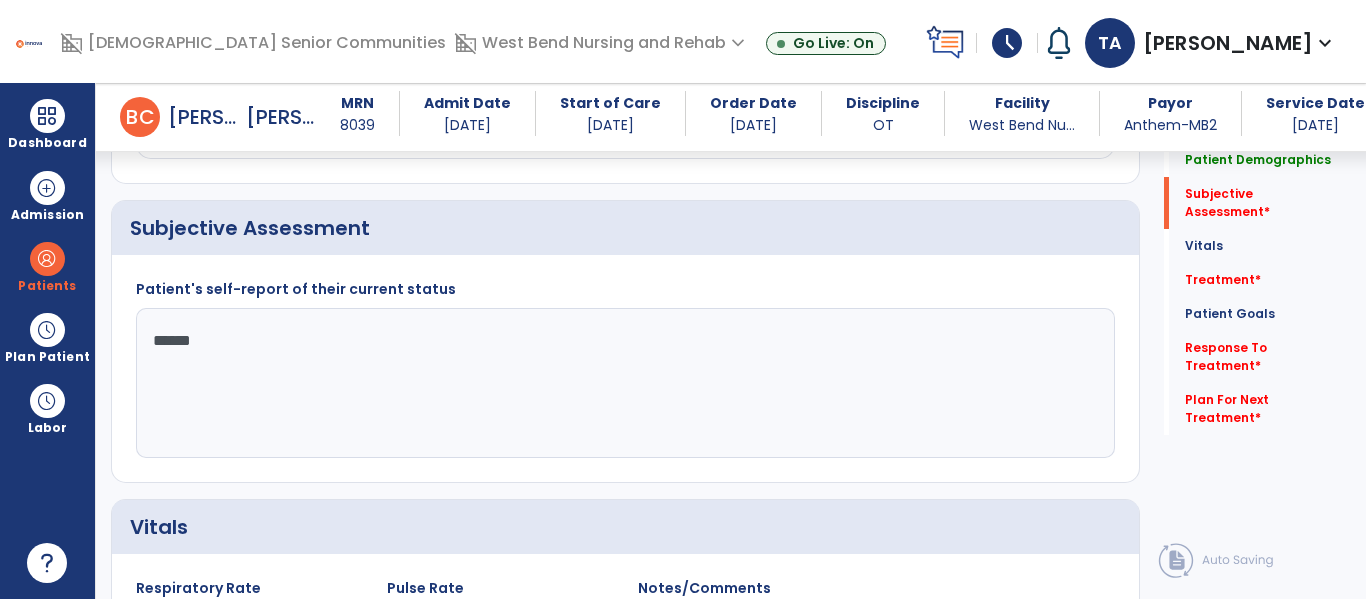 type on "*******" 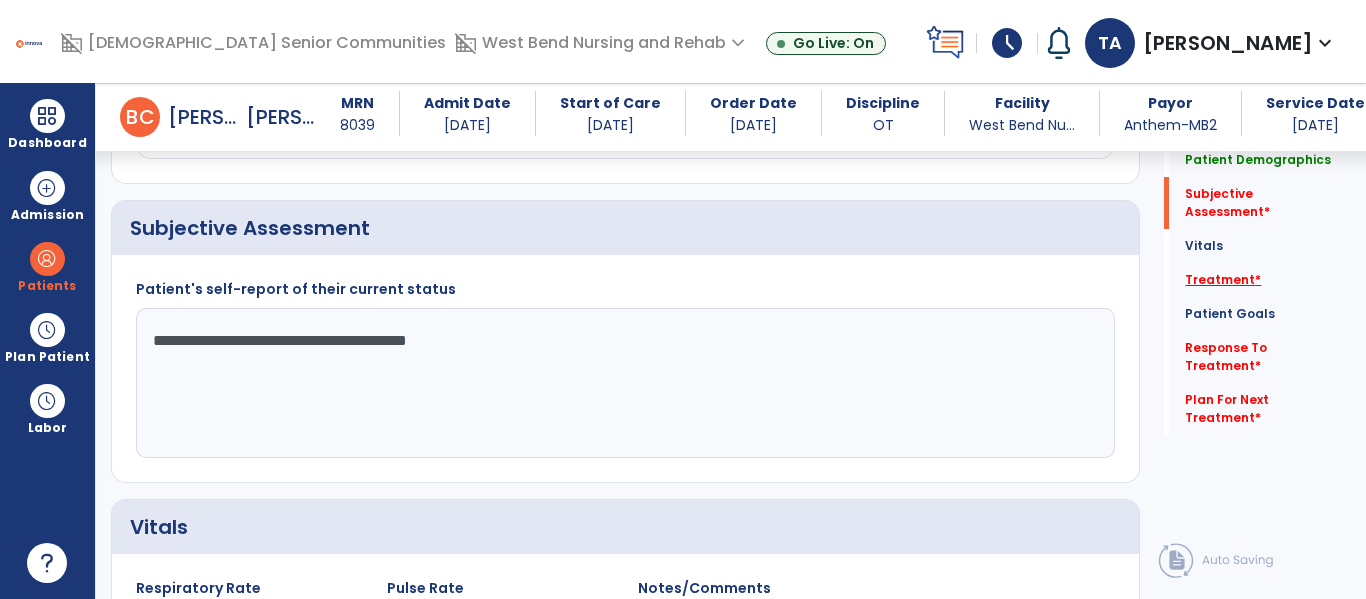 type on "**********" 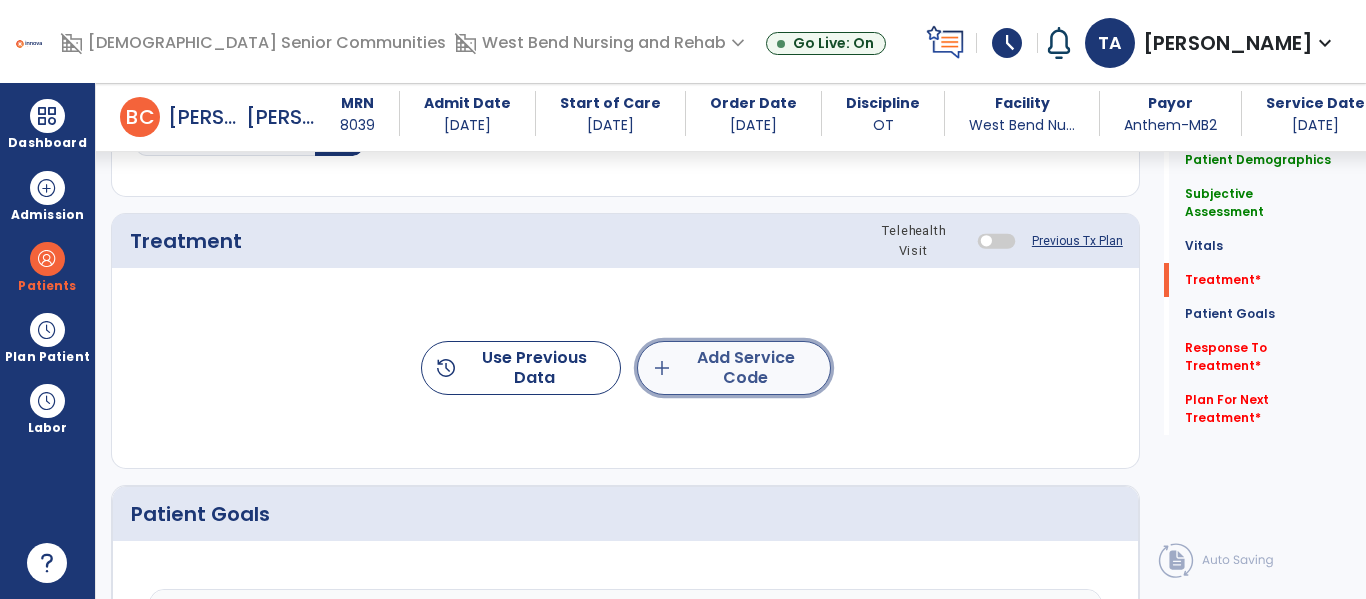 click on "add  Add Service Code" 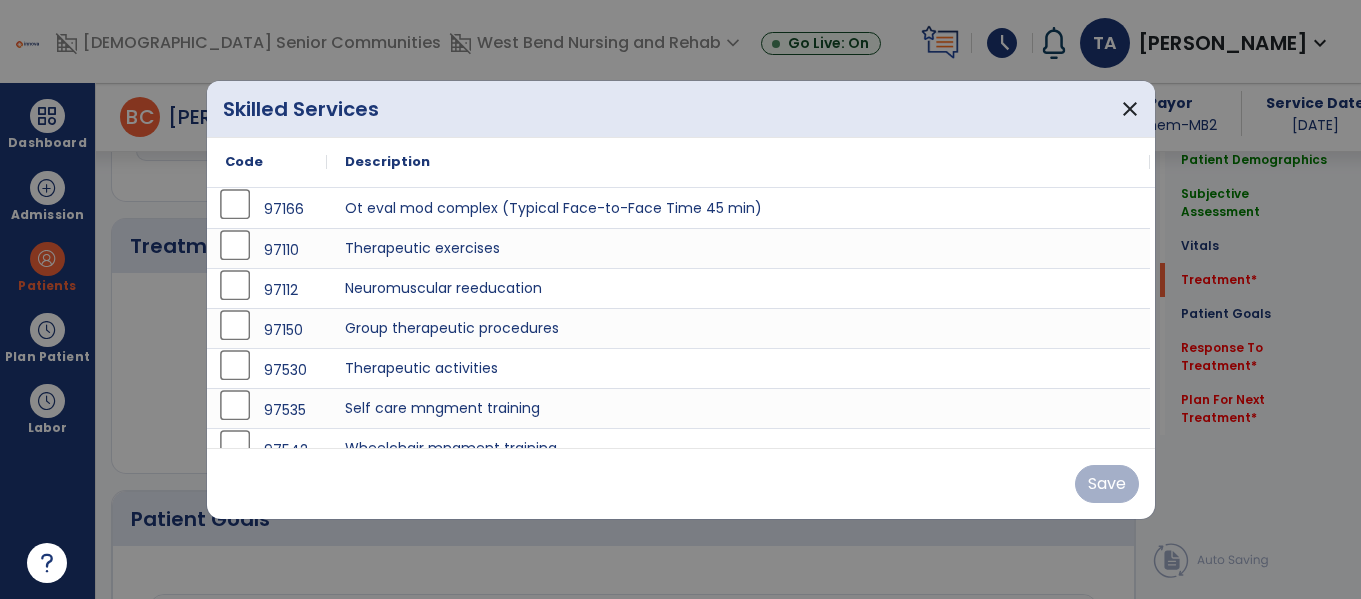 scroll, scrollTop: 1116, scrollLeft: 0, axis: vertical 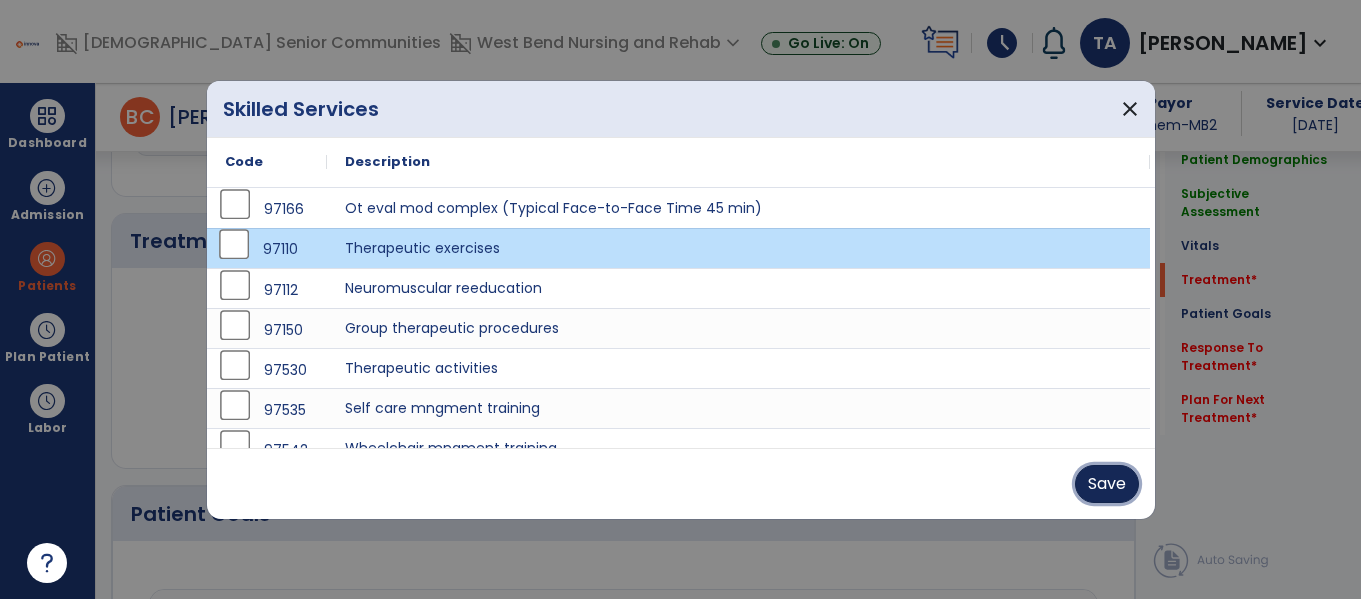click on "Save" at bounding box center [1107, 484] 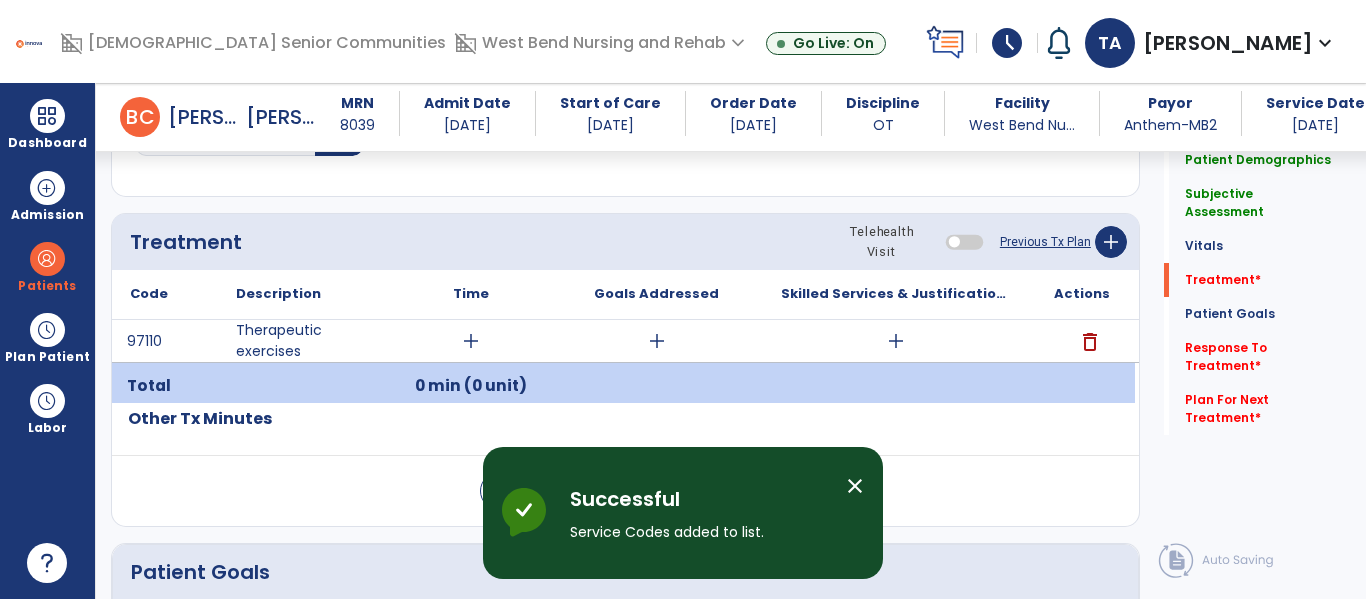 click on "add" at bounding box center (471, 341) 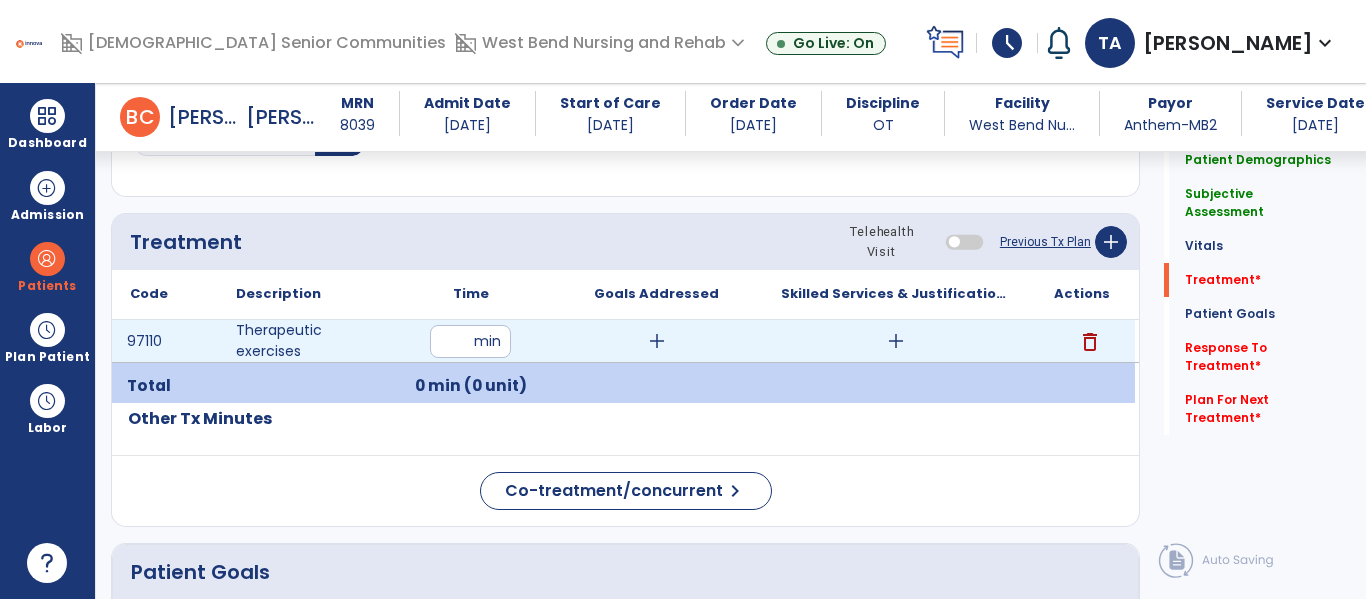 type on "**" 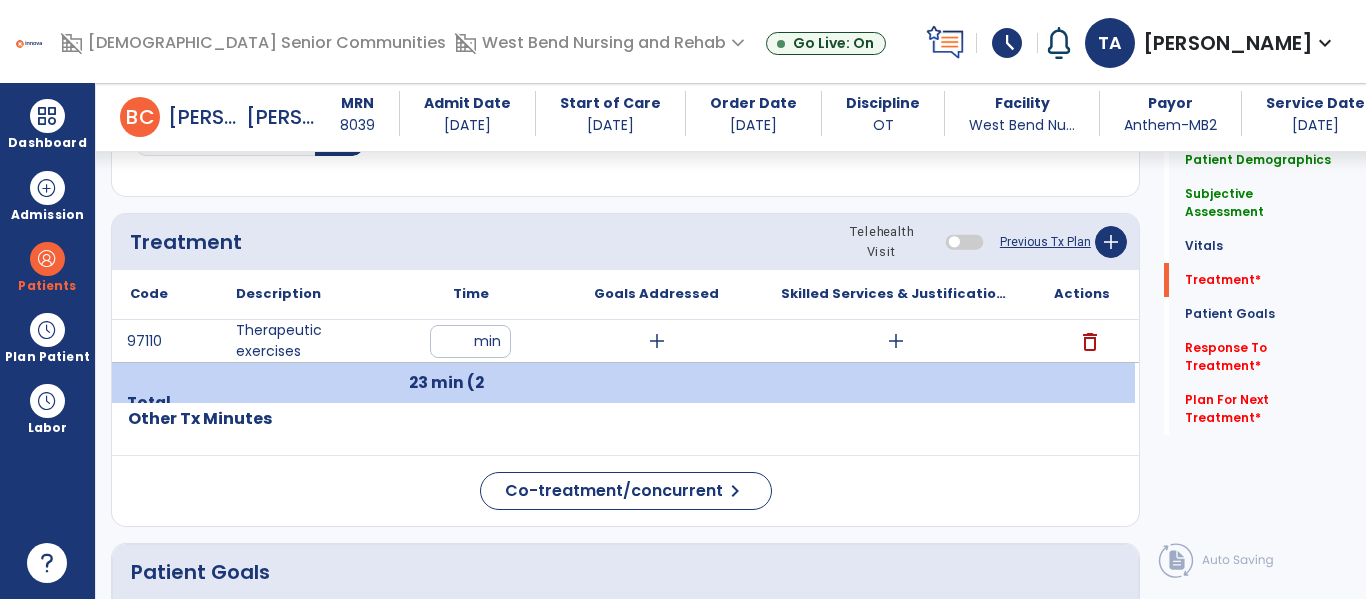 click on "add" at bounding box center [656, 341] 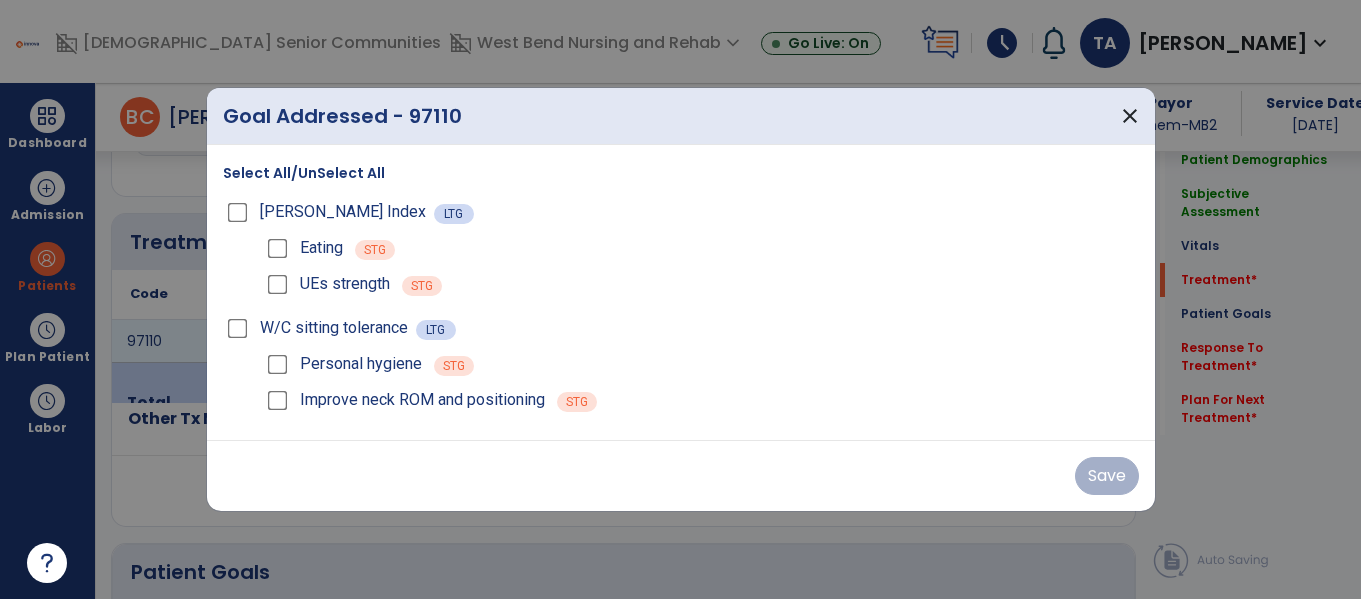 scroll, scrollTop: 1116, scrollLeft: 0, axis: vertical 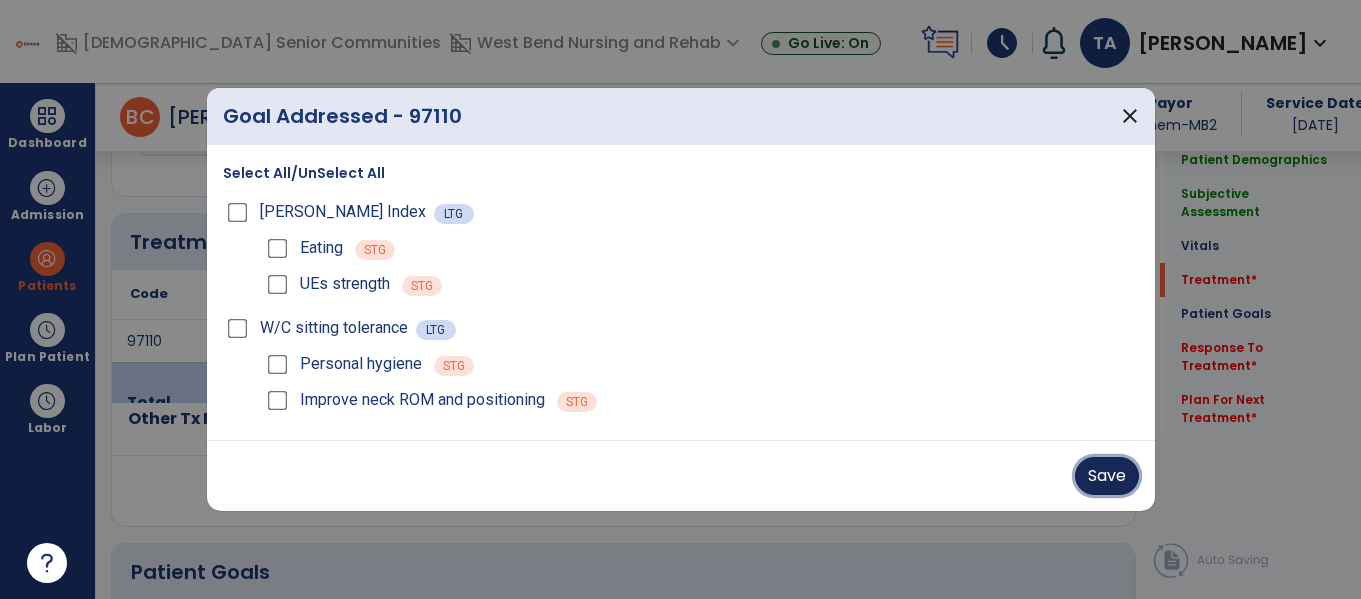 click on "Save" at bounding box center [1107, 476] 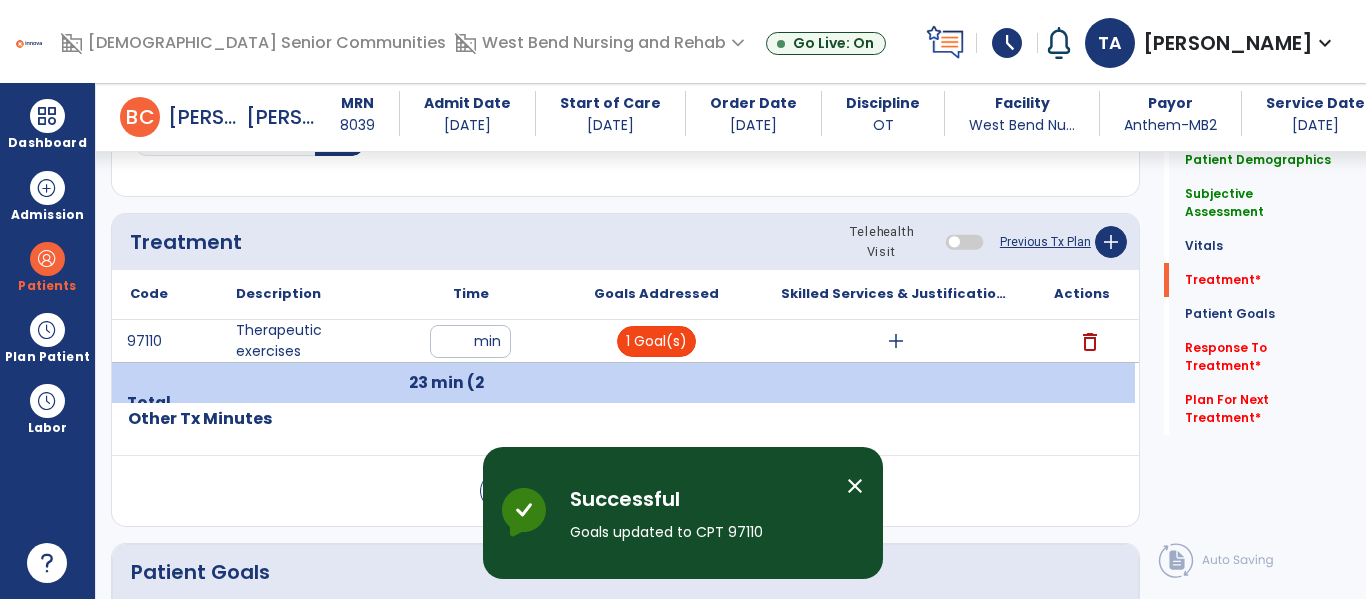 click on "1 Goal(s)" at bounding box center (656, 341) 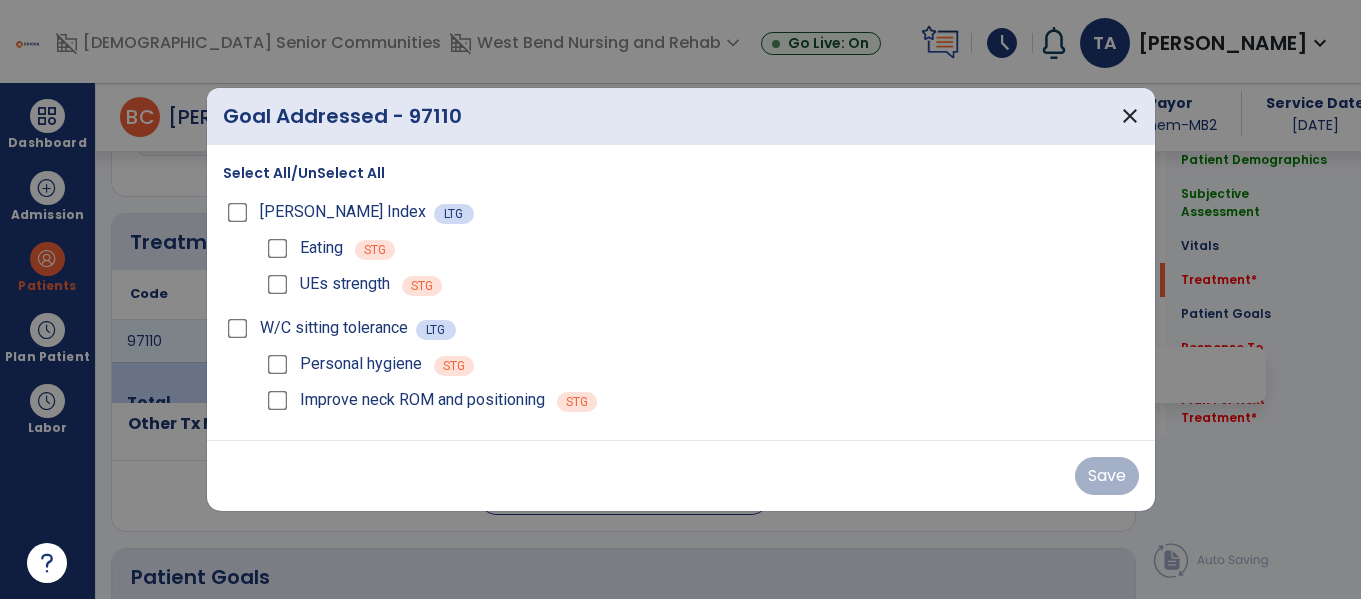 scroll, scrollTop: 1116, scrollLeft: 0, axis: vertical 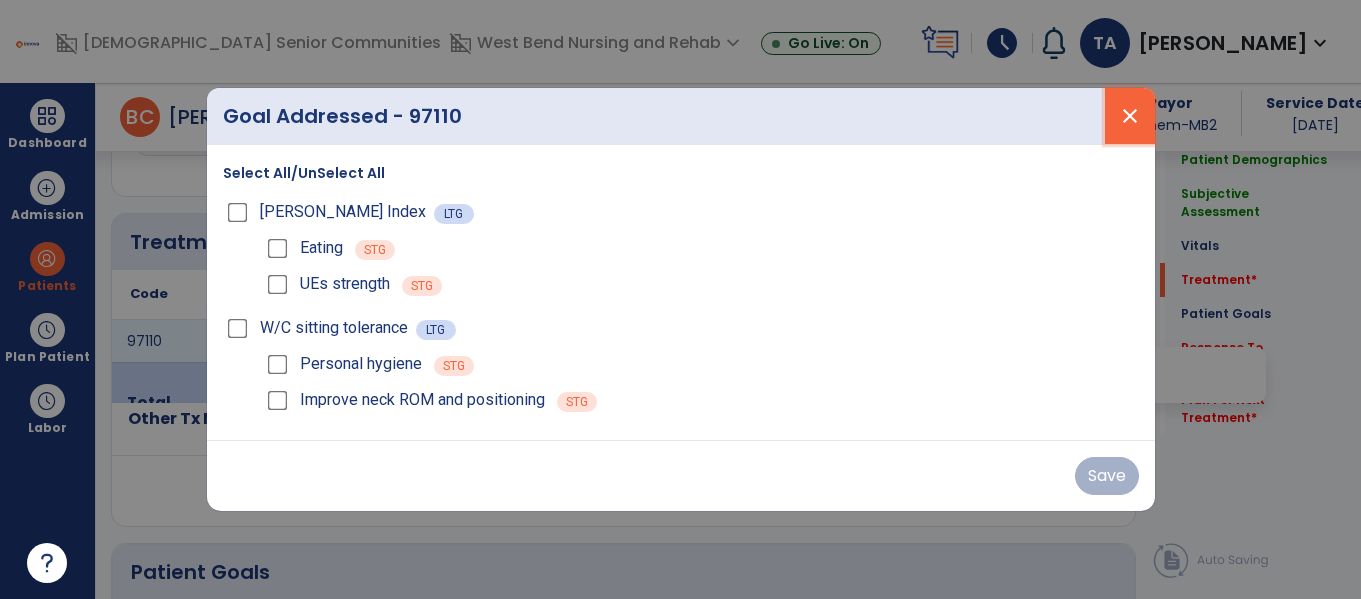 click on "close" at bounding box center (1130, 116) 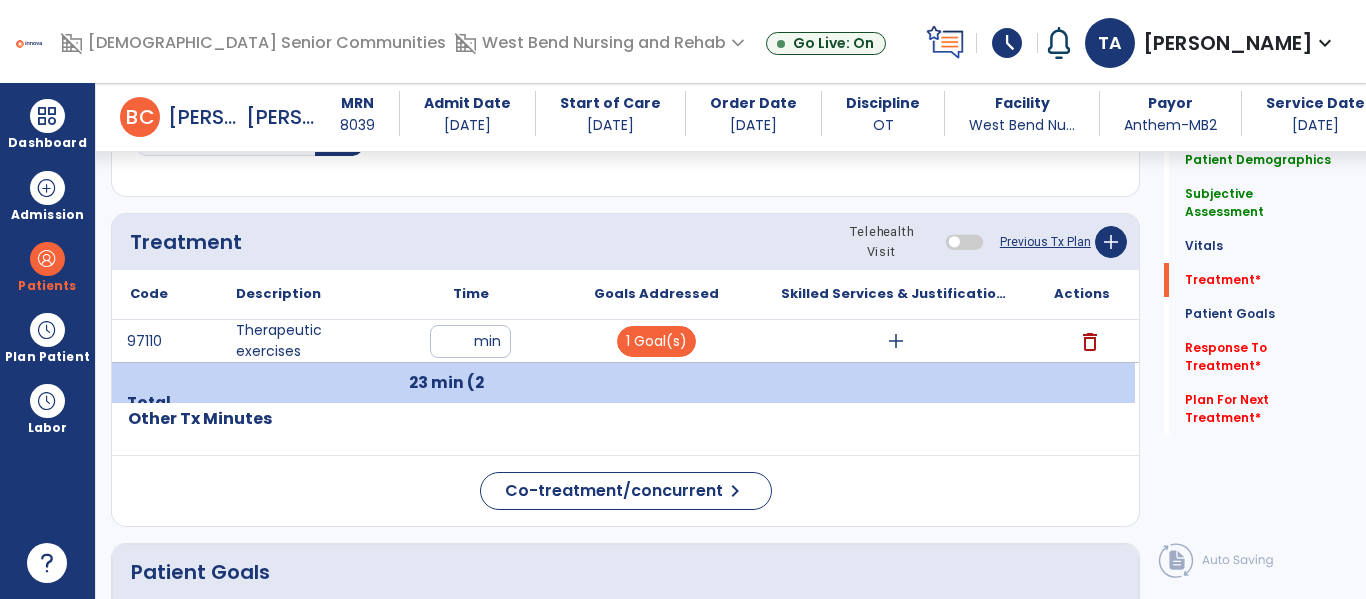 click on "add" at bounding box center (896, 341) 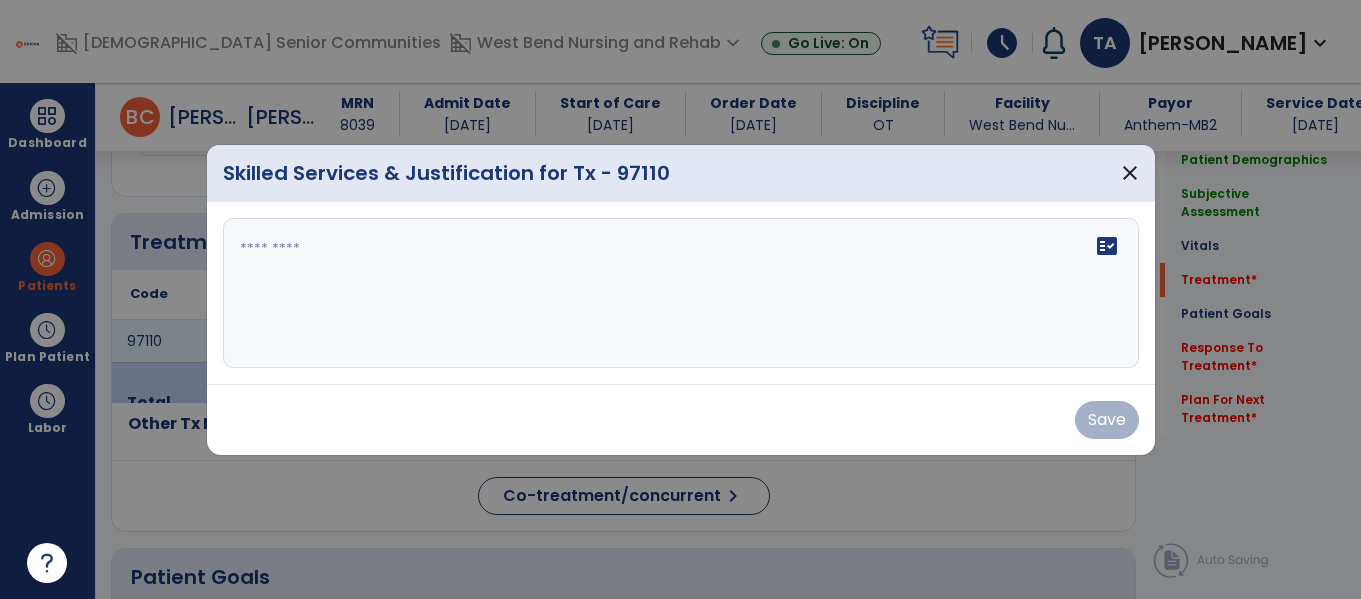 scroll, scrollTop: 1116, scrollLeft: 0, axis: vertical 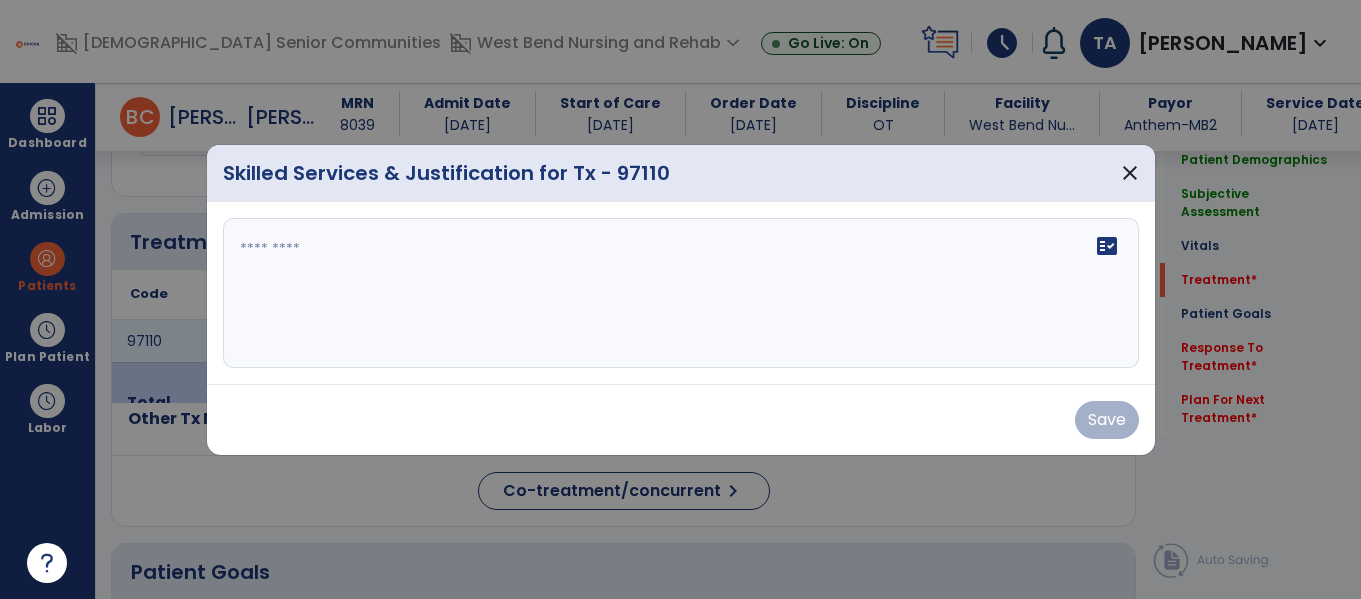 click at bounding box center (681, 293) 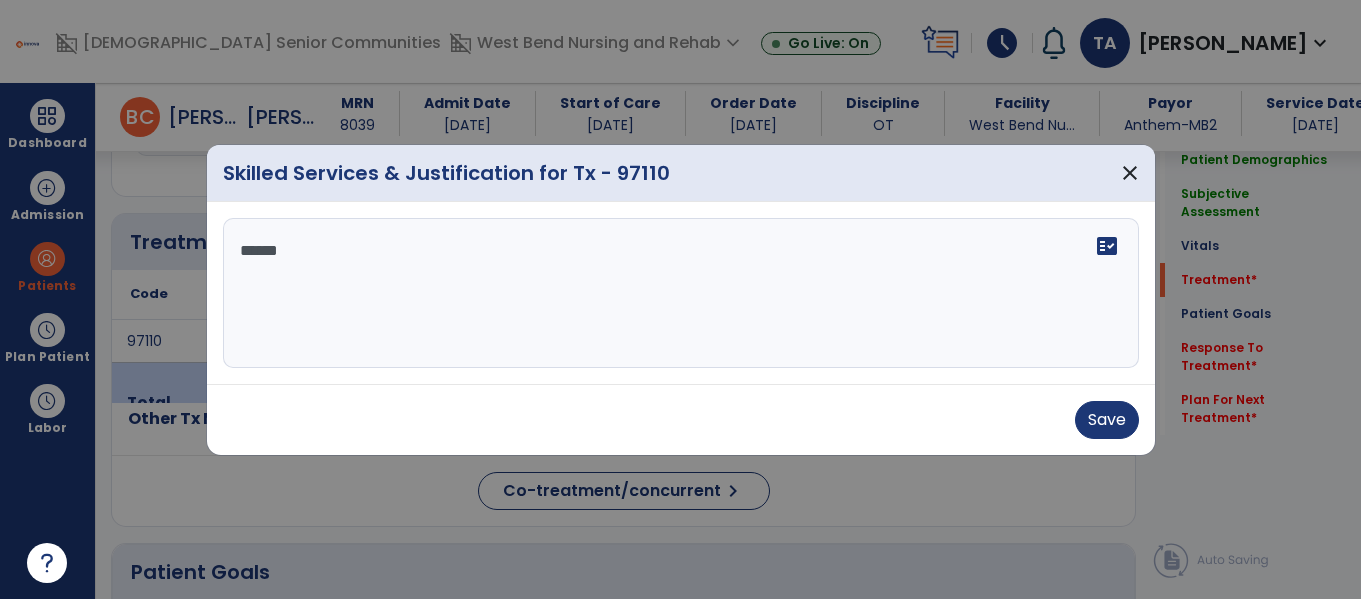 type on "*******" 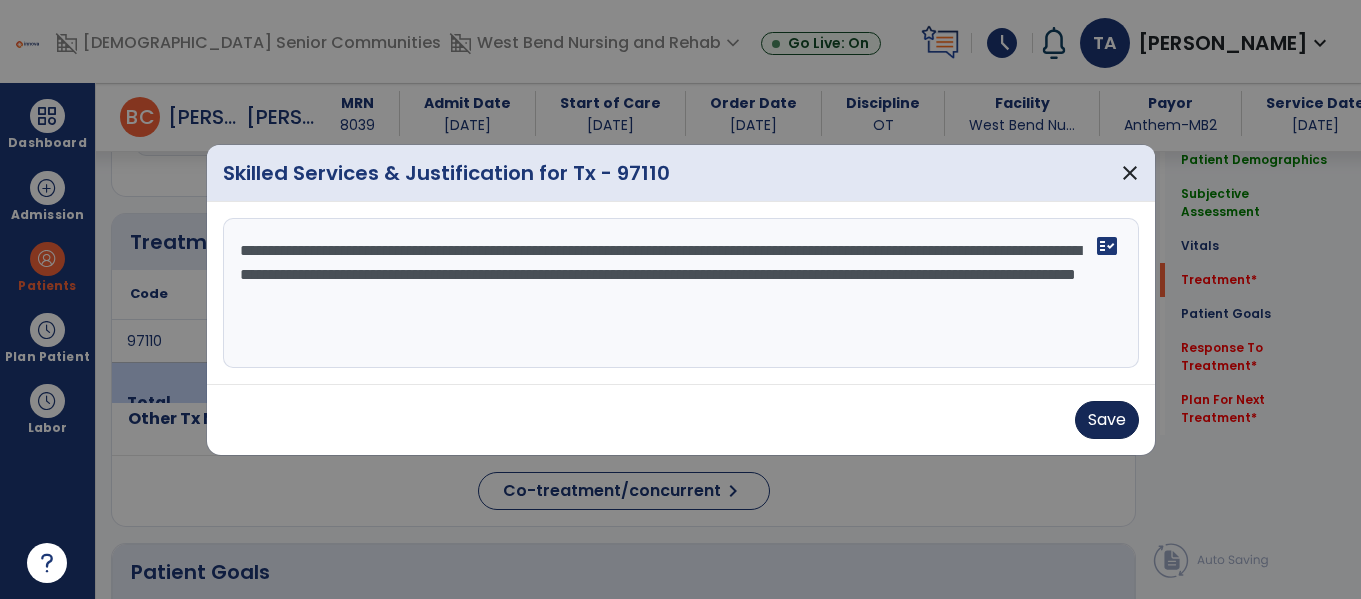 type on "**********" 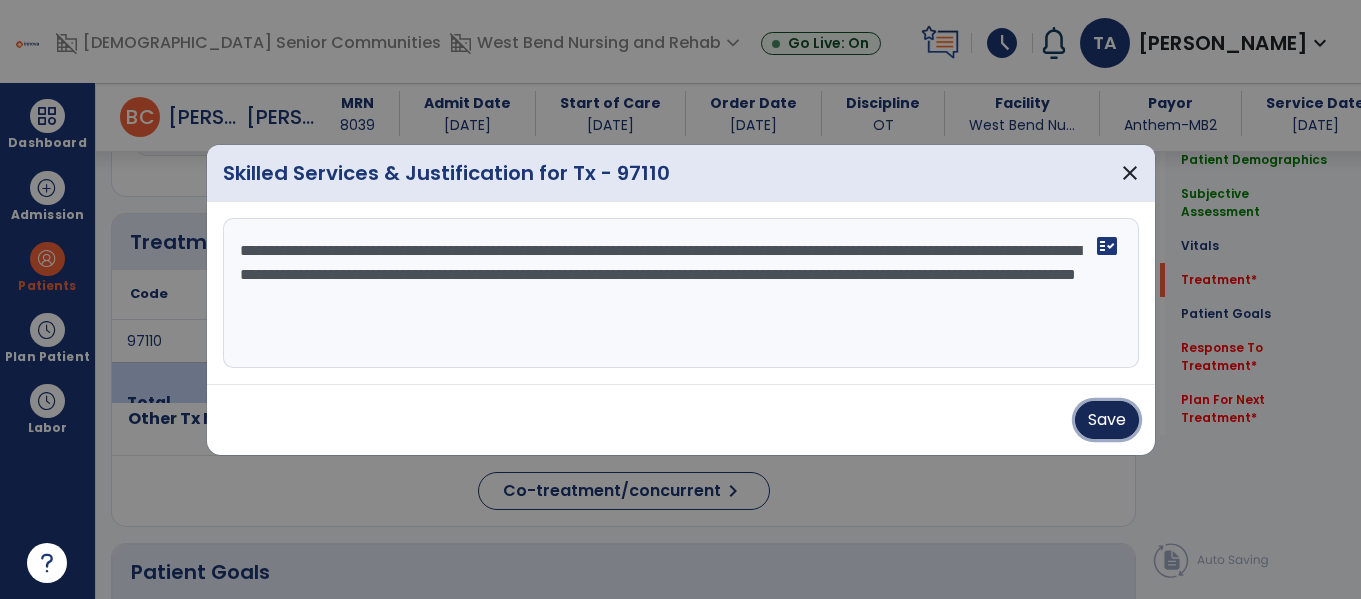 click on "Save" at bounding box center [1107, 420] 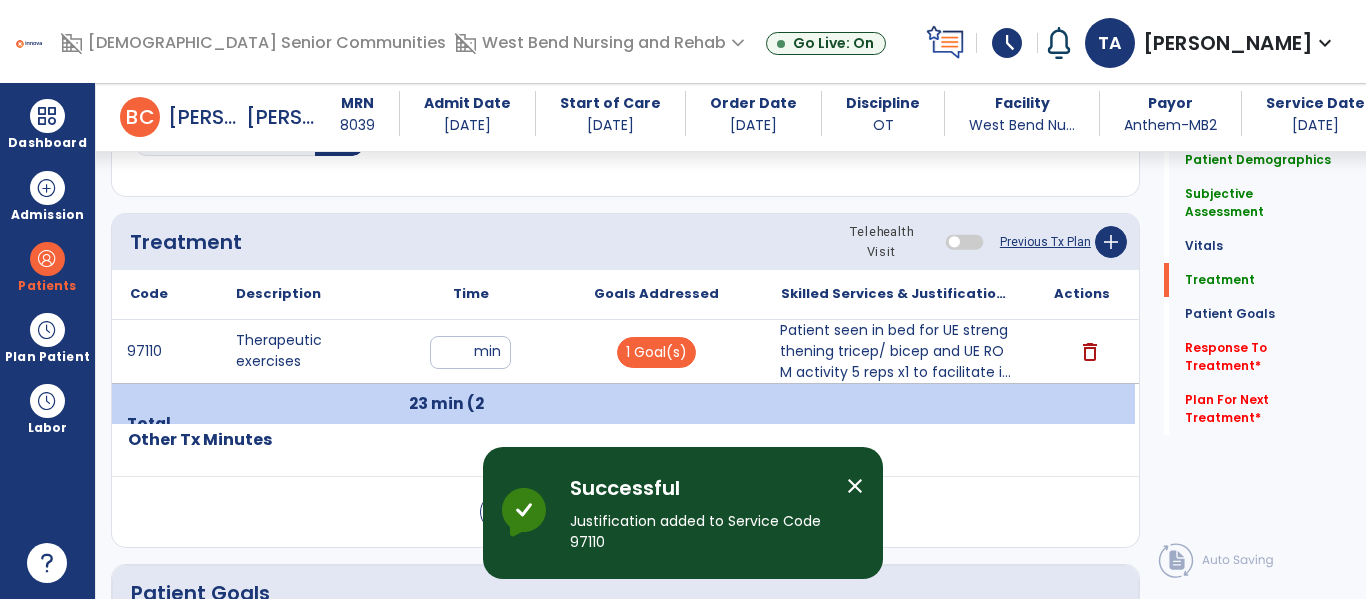 click on "Patient seen in bed for UE strengthening tricep/ bicep and UE ROM activity 5 reps x1 to facilitate i..." at bounding box center (896, 351) 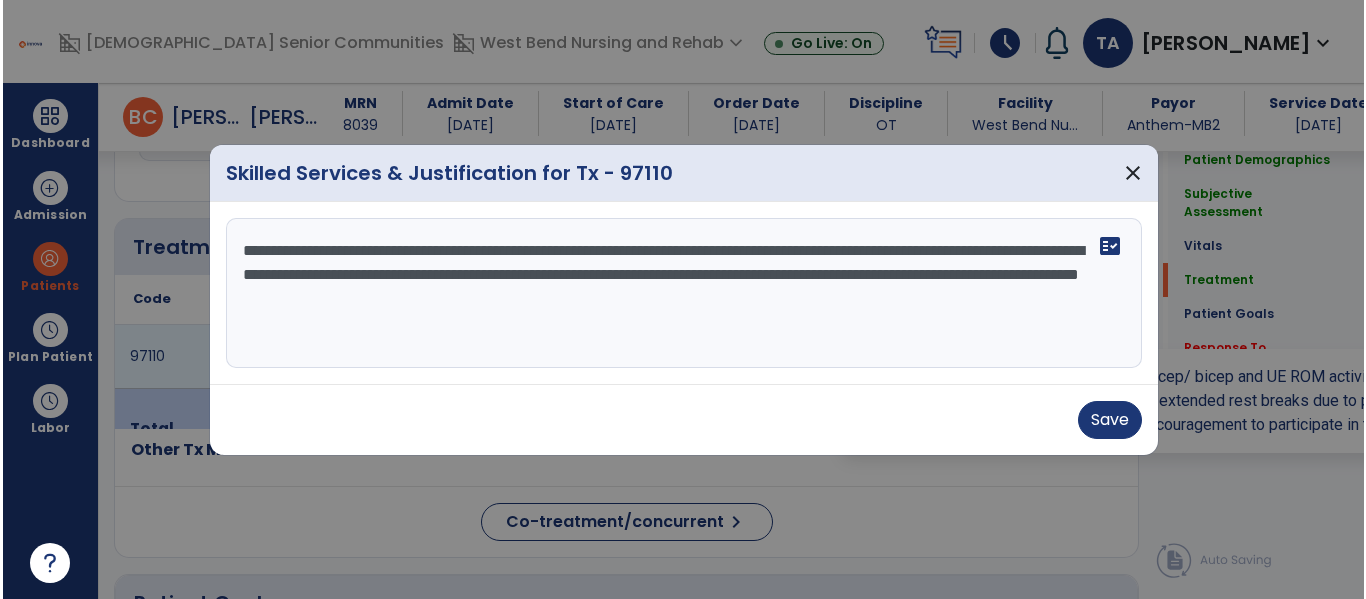 scroll, scrollTop: 1116, scrollLeft: 0, axis: vertical 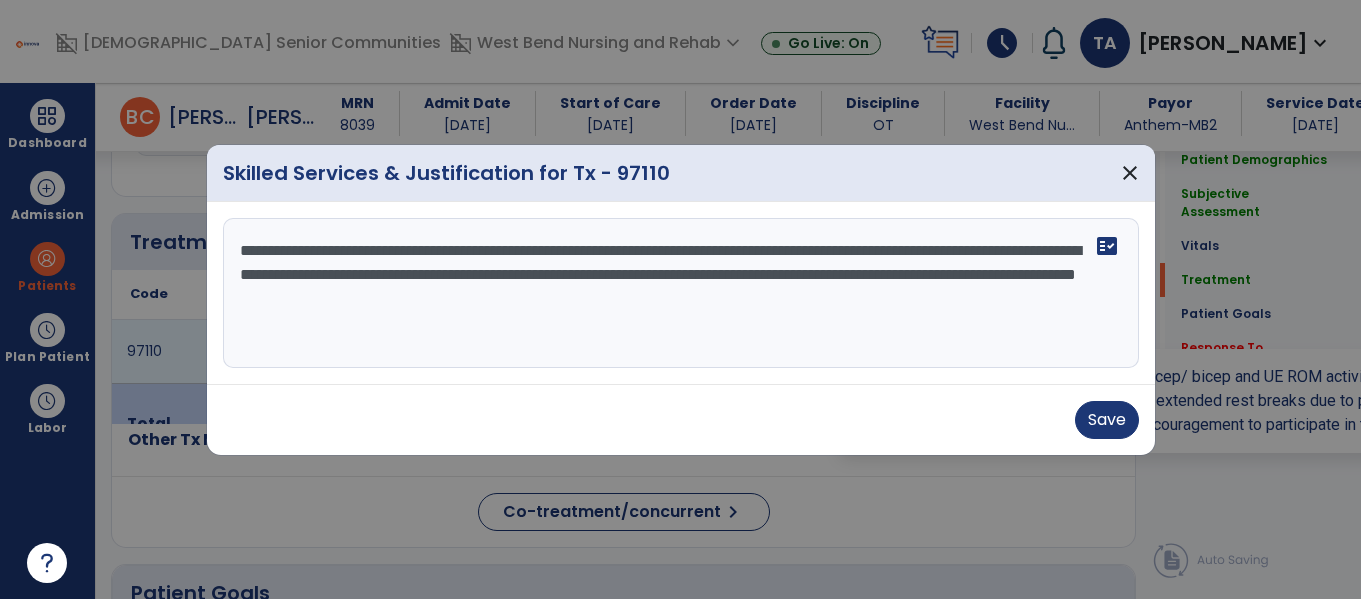 click on "**********" at bounding box center (681, 293) 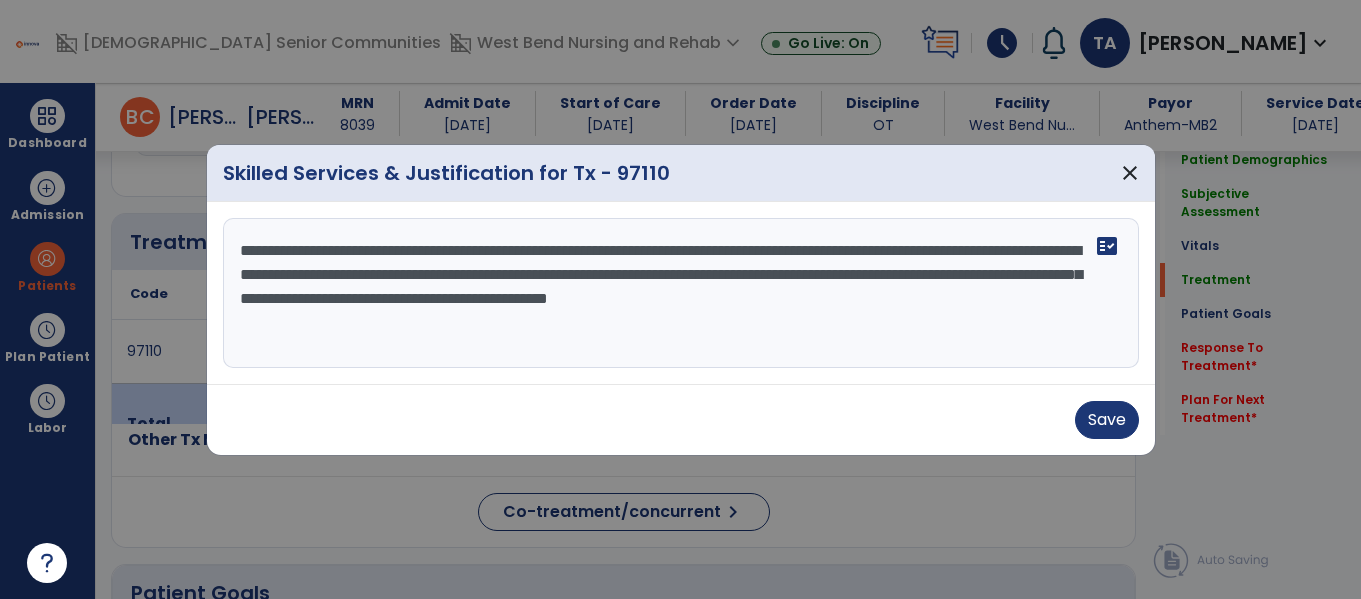 click on "**********" at bounding box center [681, 293] 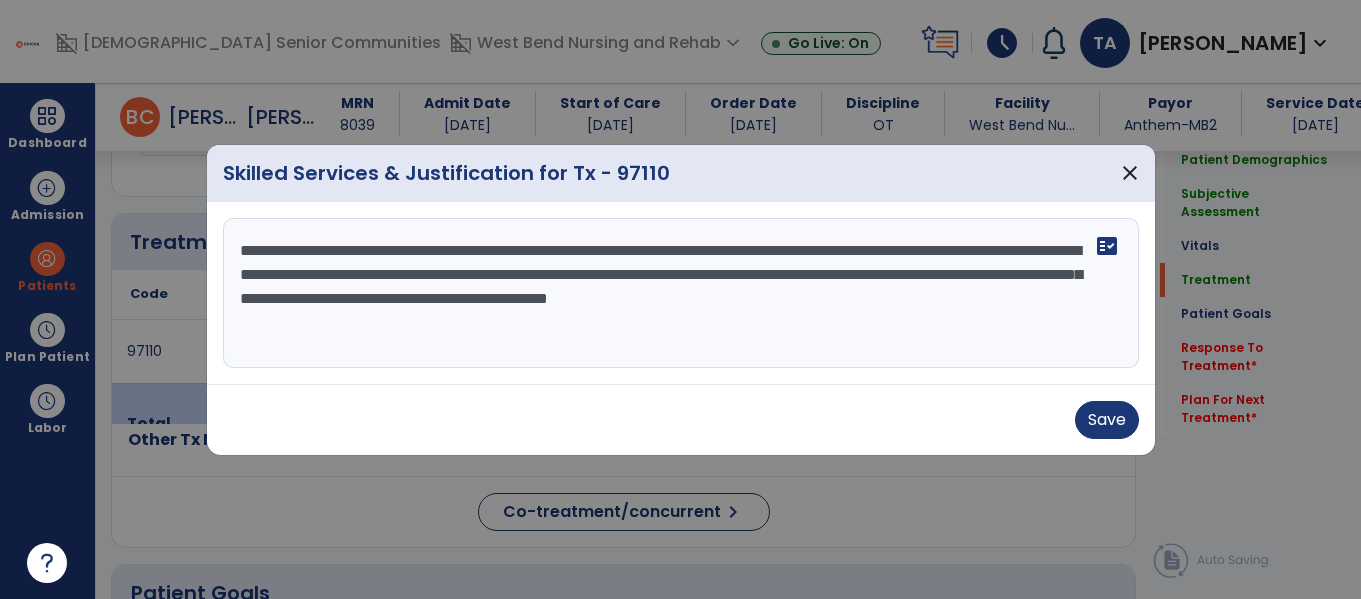 click on "**********" at bounding box center (681, 293) 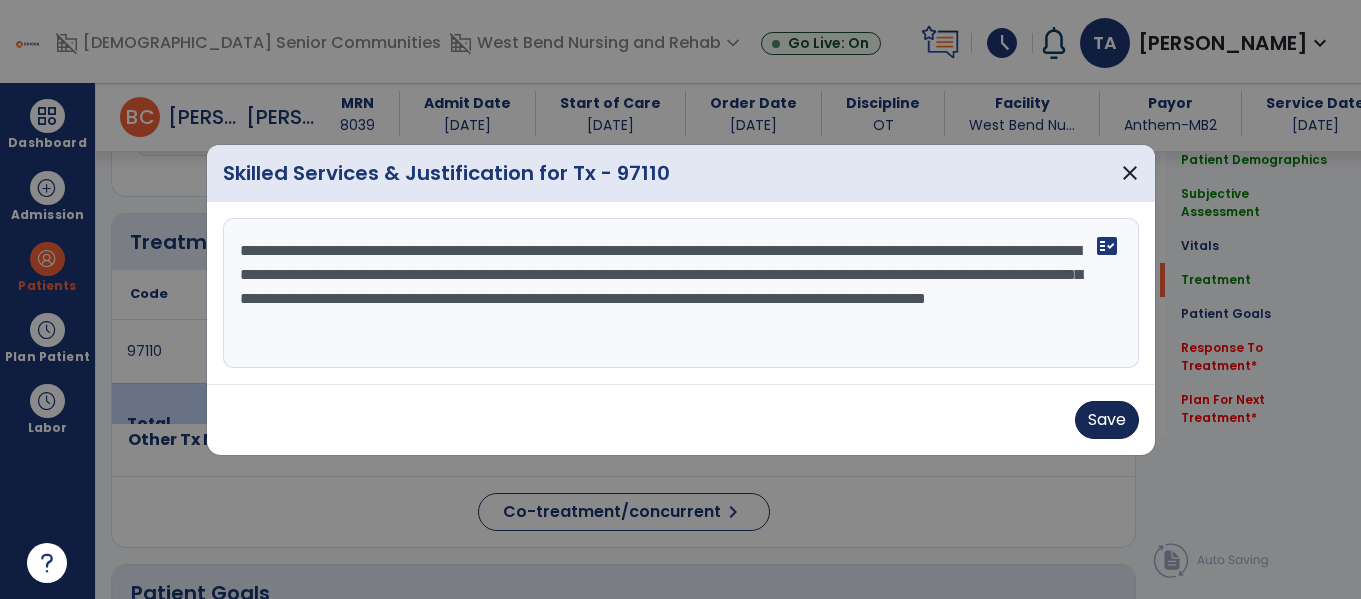 type on "**********" 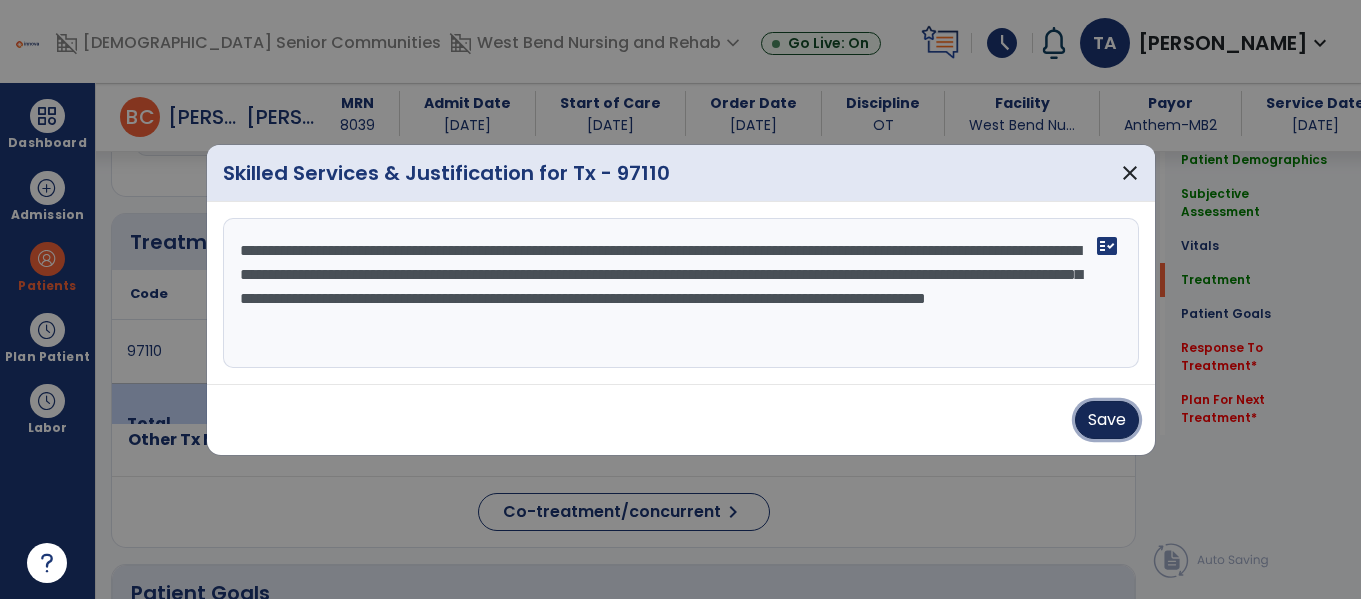click on "Save" at bounding box center (1107, 420) 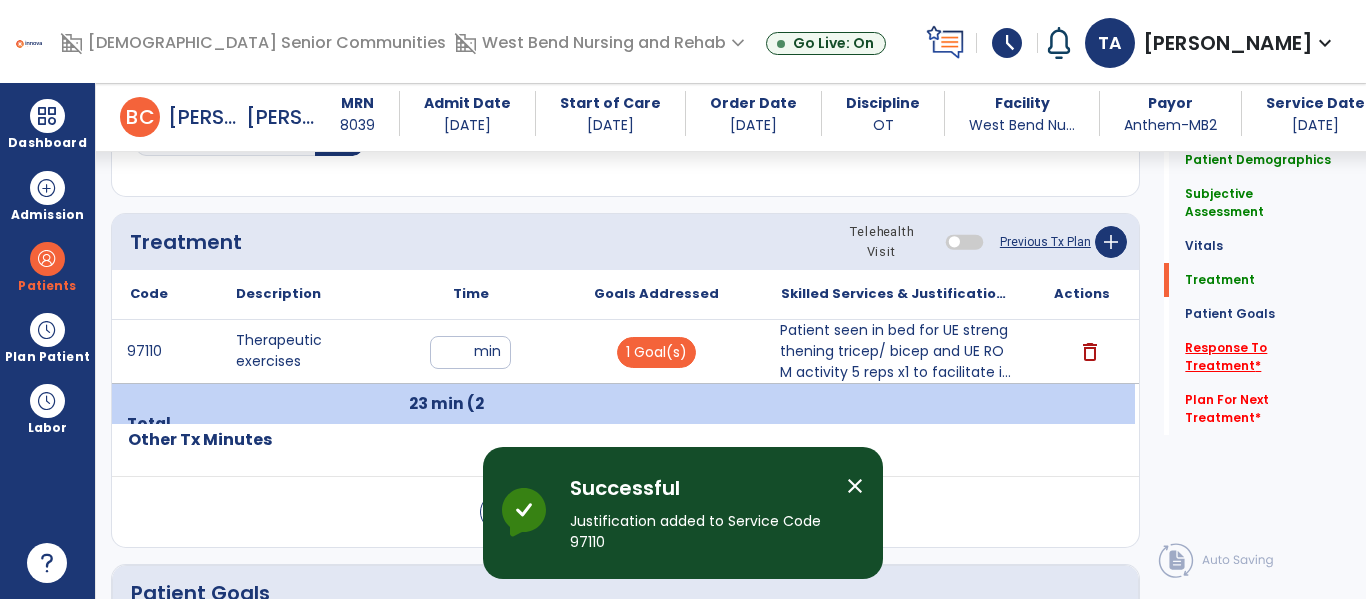 click on "Response To Treatment   *" 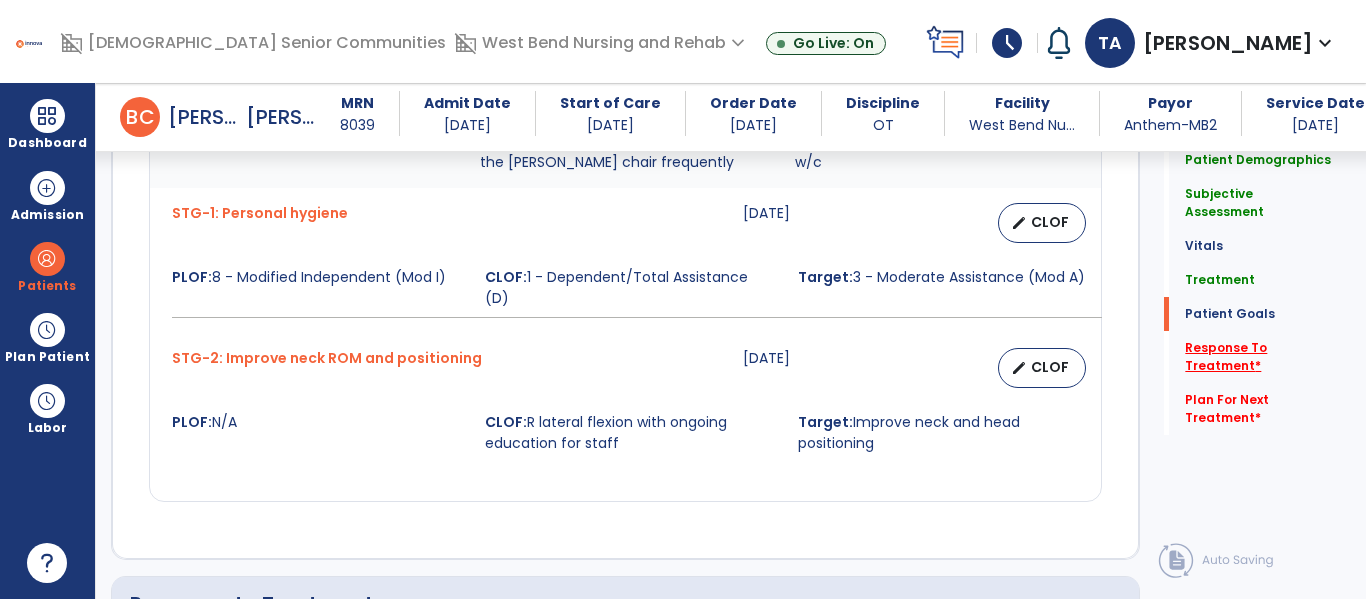 scroll, scrollTop: 2470, scrollLeft: 0, axis: vertical 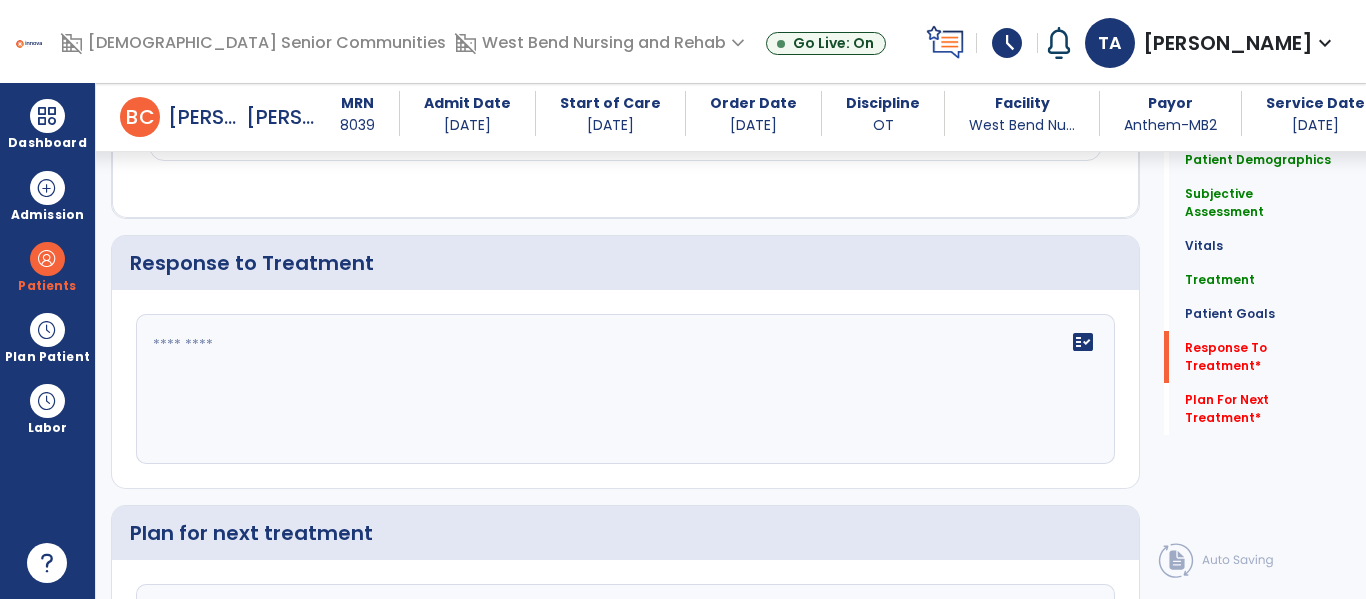 click on "fact_check" 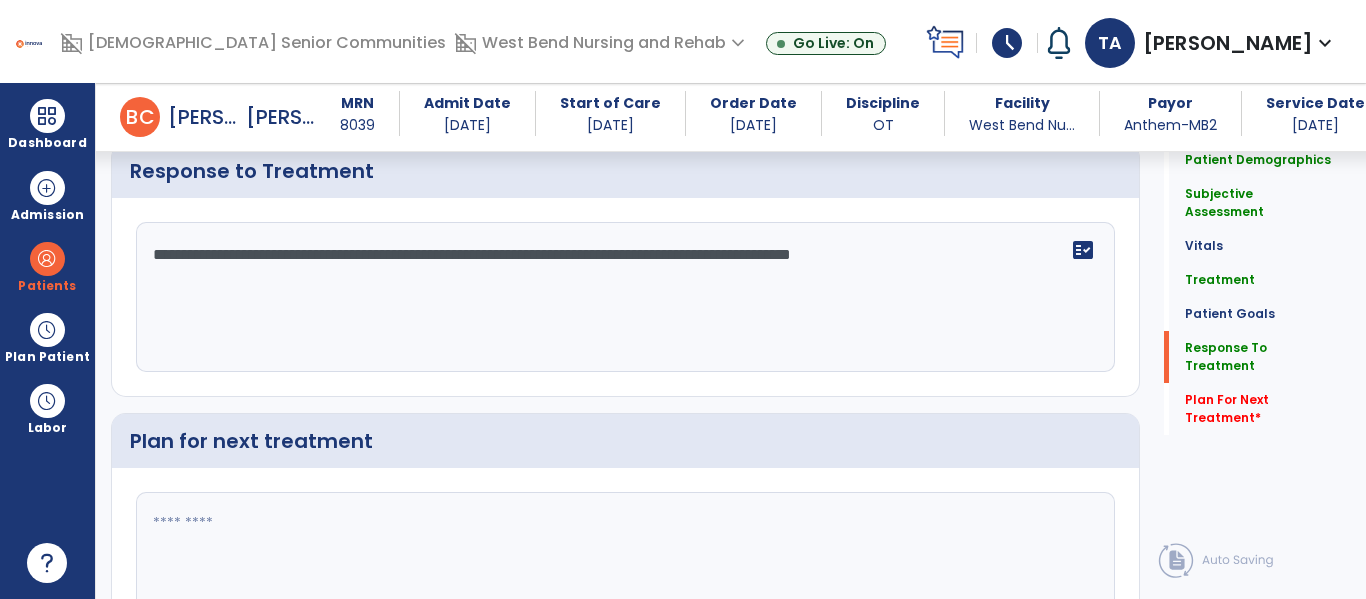 scroll, scrollTop: 2672, scrollLeft: 0, axis: vertical 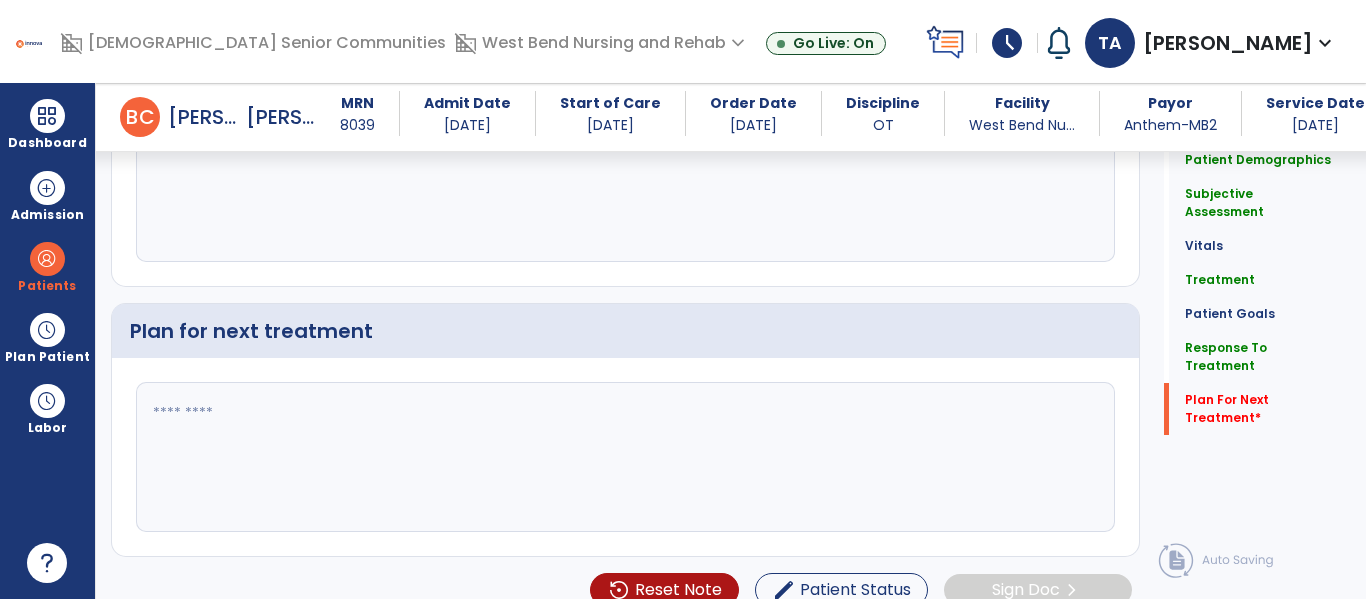 type on "**********" 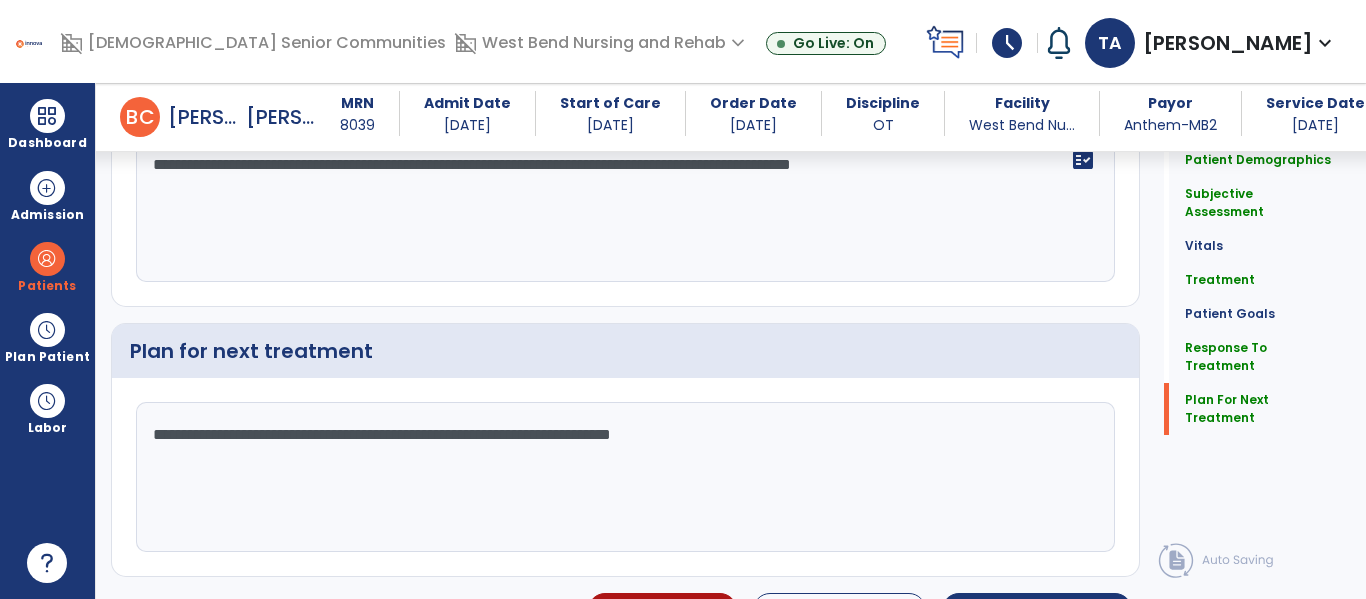 scroll, scrollTop: 2675, scrollLeft: 0, axis: vertical 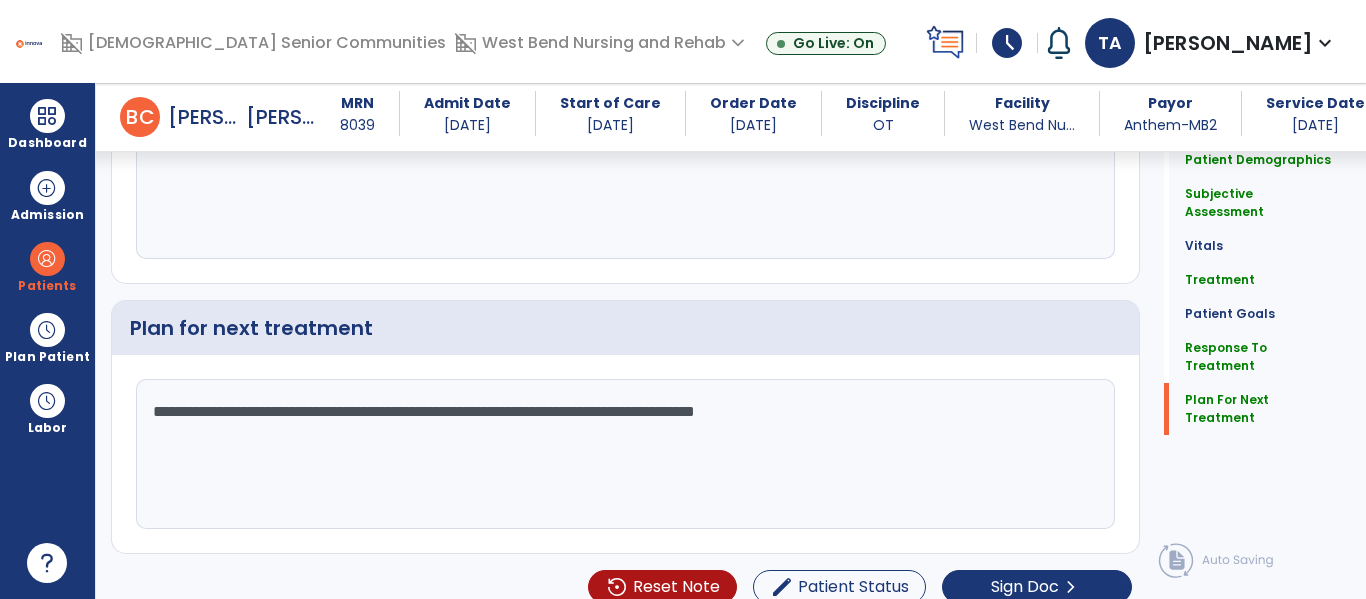 click on "**********" 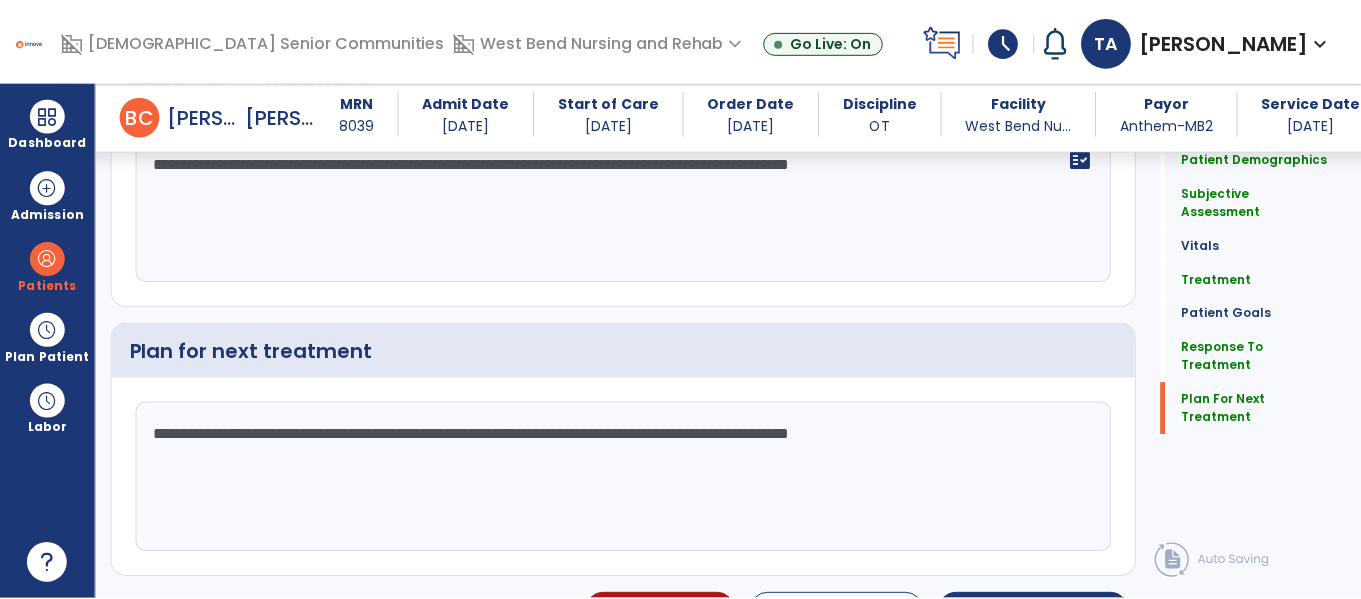 scroll, scrollTop: 2675, scrollLeft: 0, axis: vertical 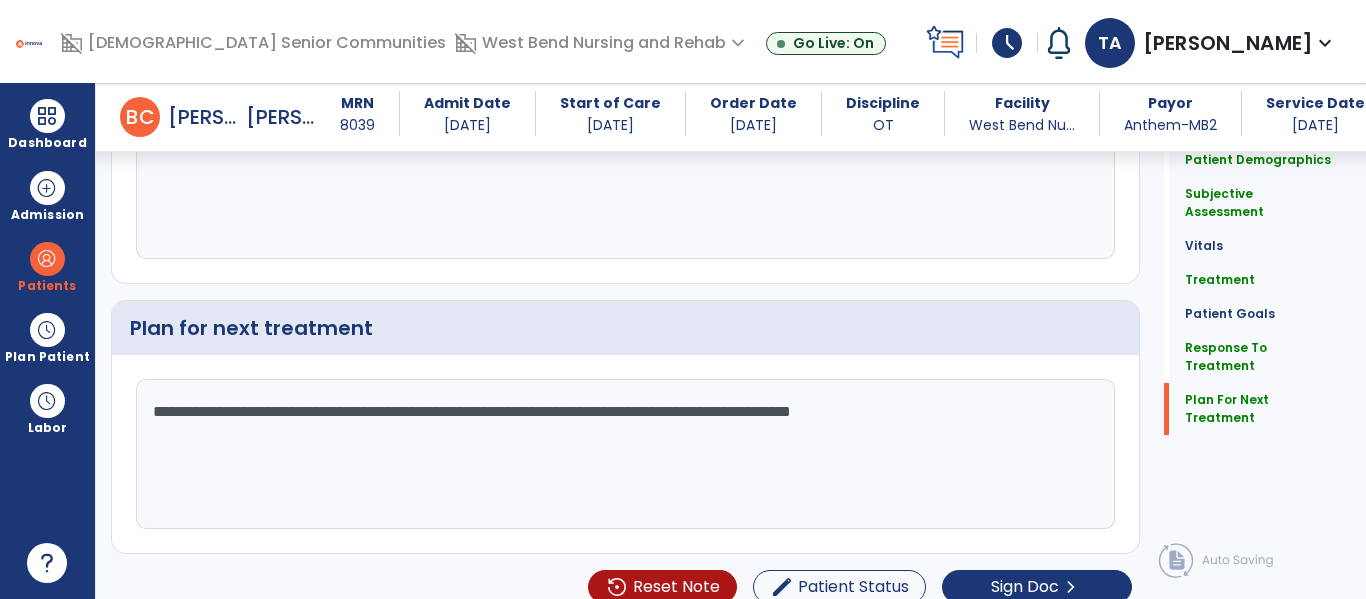 click on "**********" 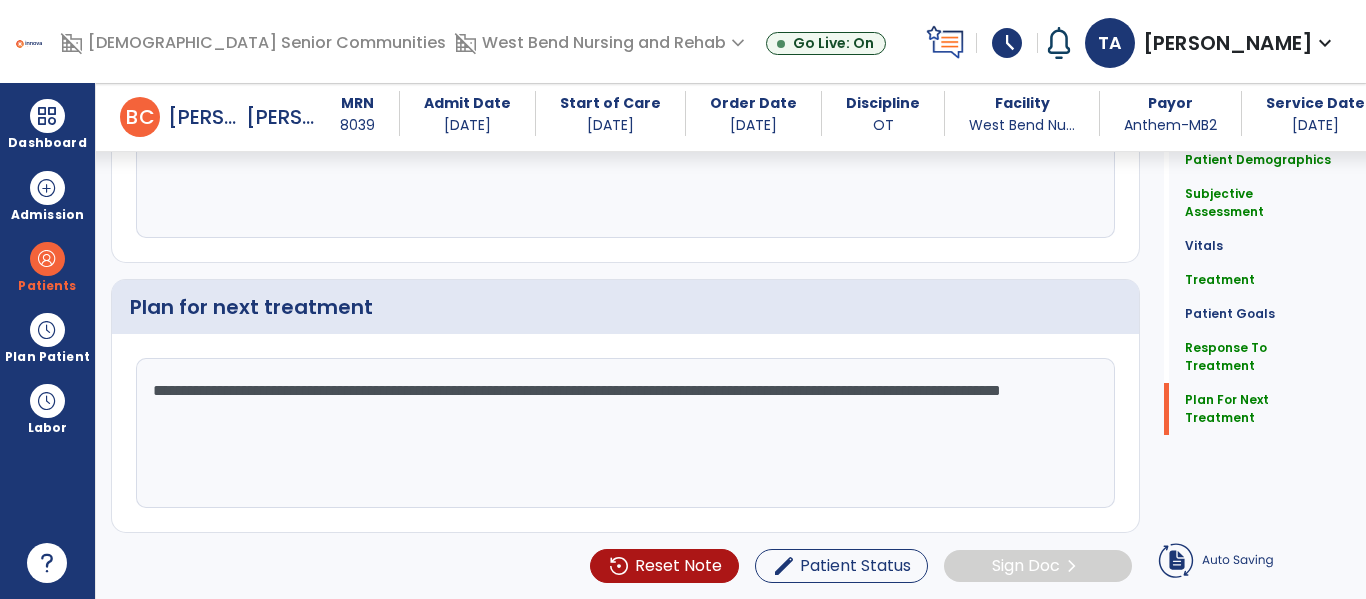 type on "**********" 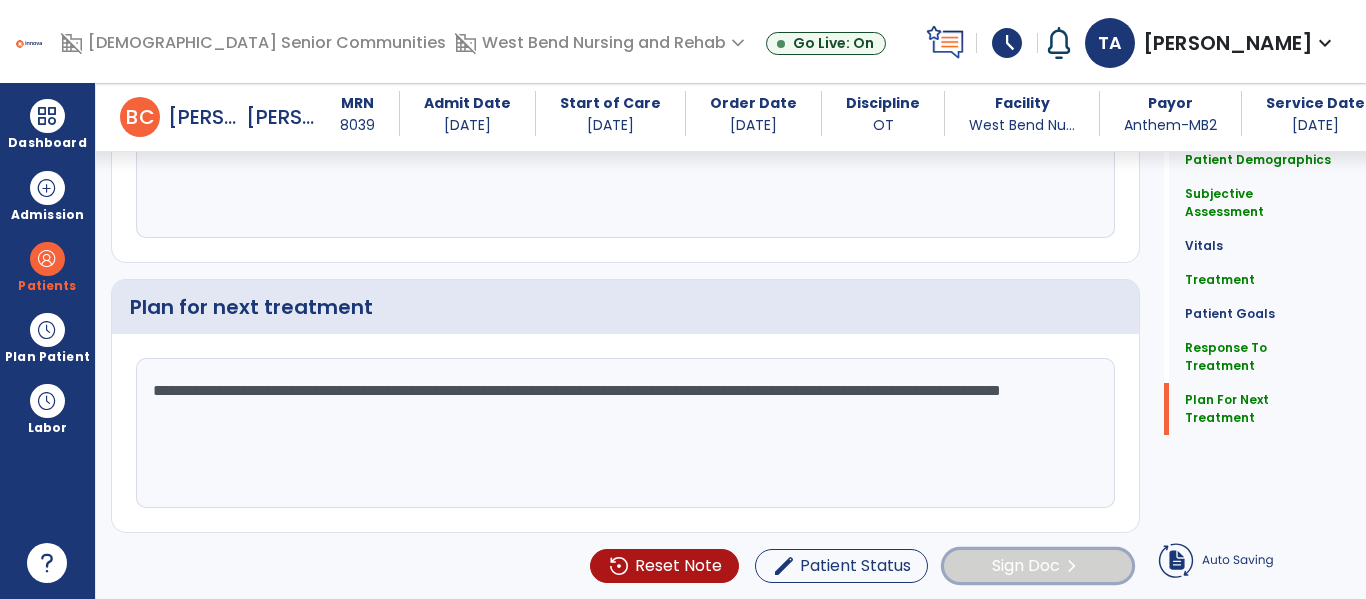 click on "Sign Doc" 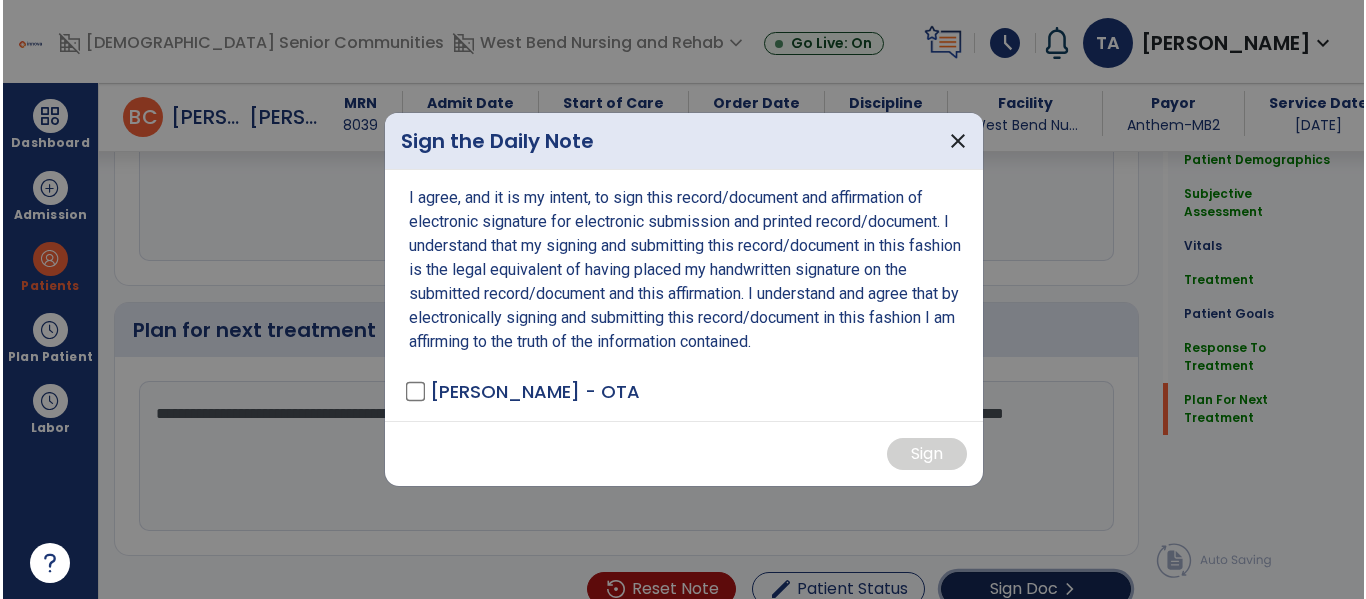 scroll, scrollTop: 2696, scrollLeft: 0, axis: vertical 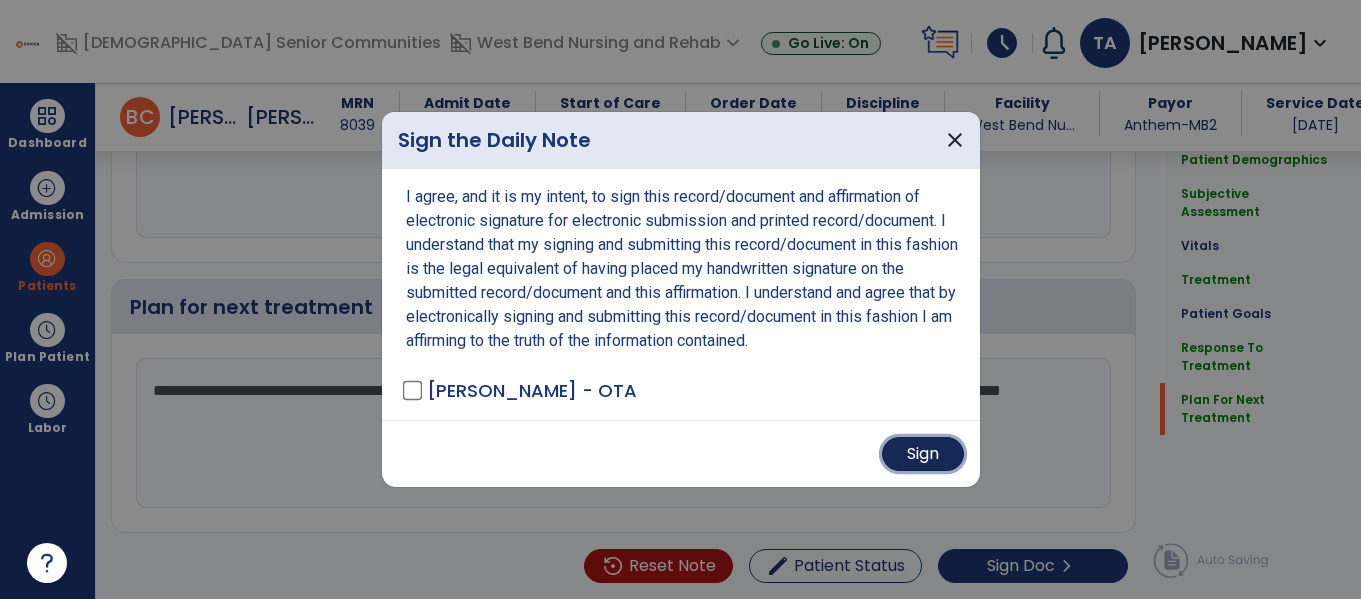 click on "Sign" at bounding box center [923, 454] 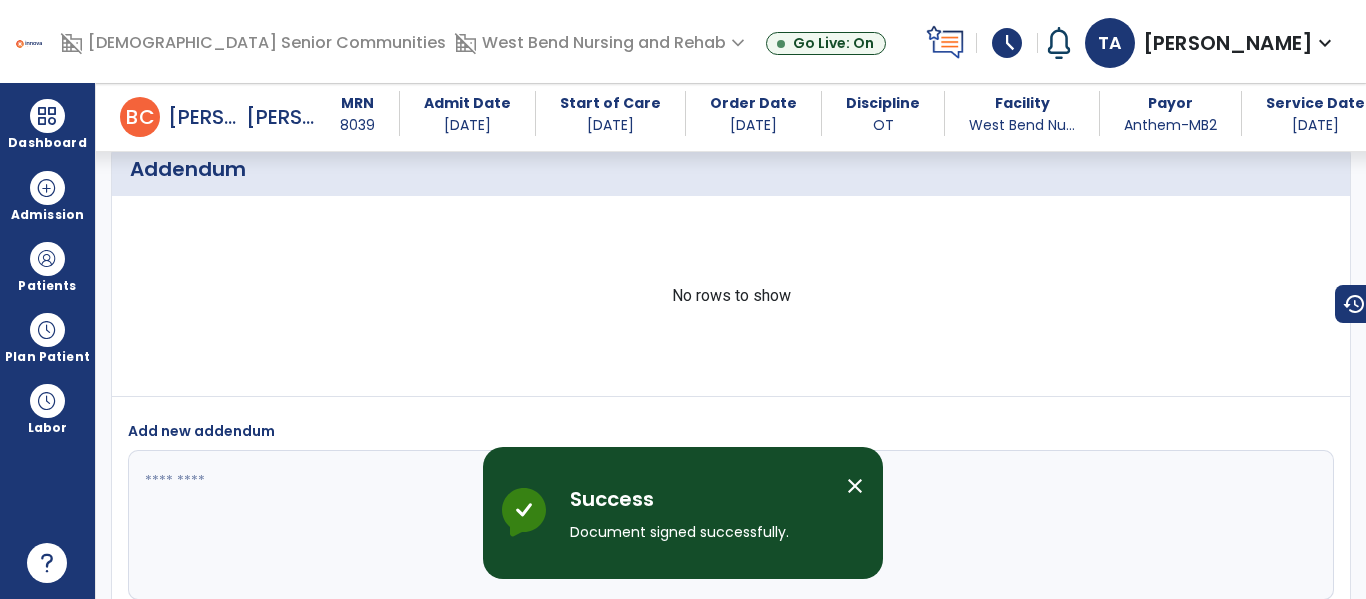 scroll, scrollTop: 3902, scrollLeft: 0, axis: vertical 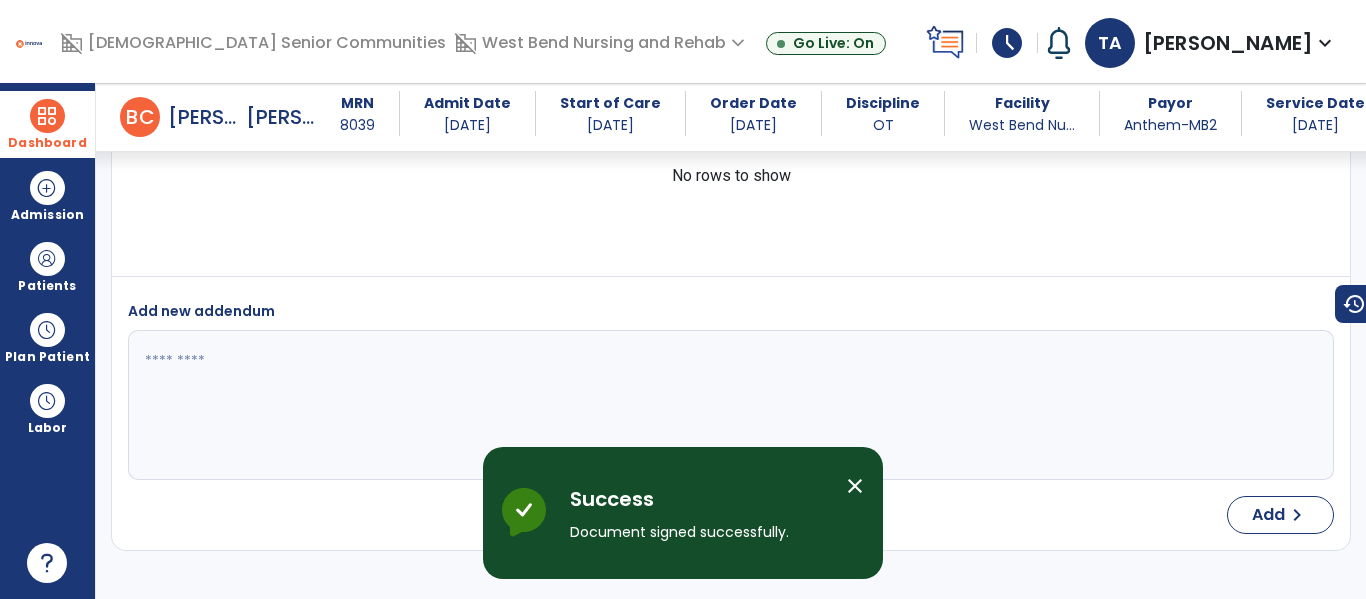 click at bounding box center [47, 116] 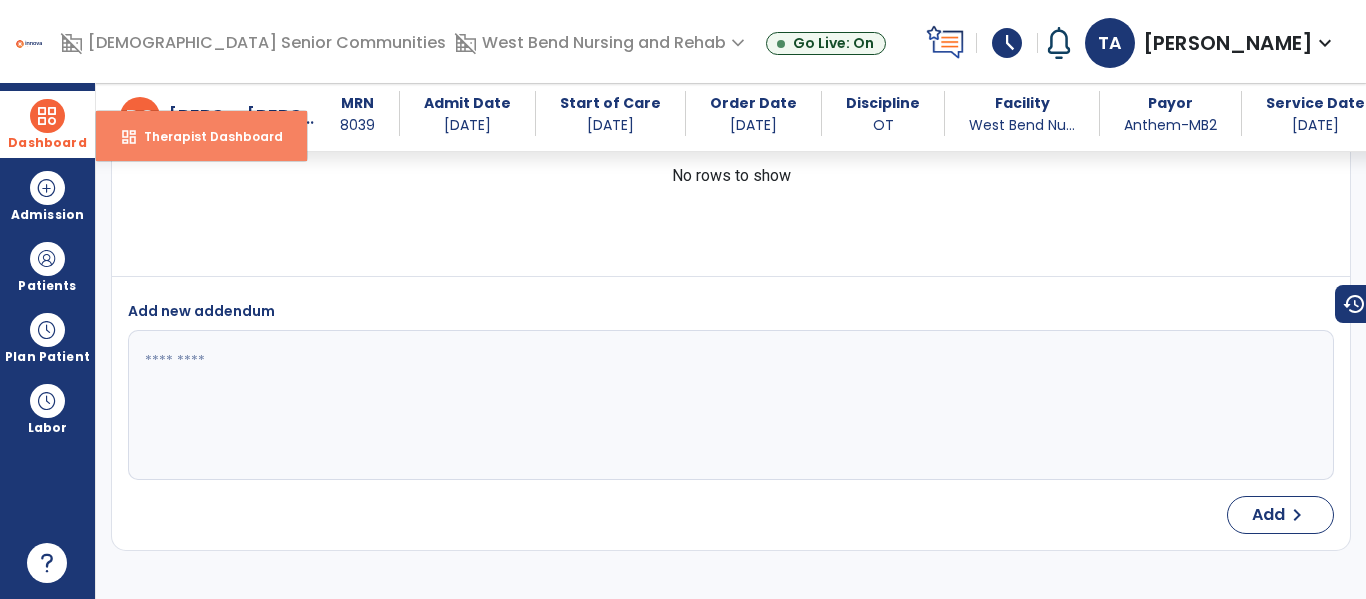 click on "dashboard  Therapist Dashboard" at bounding box center [201, 136] 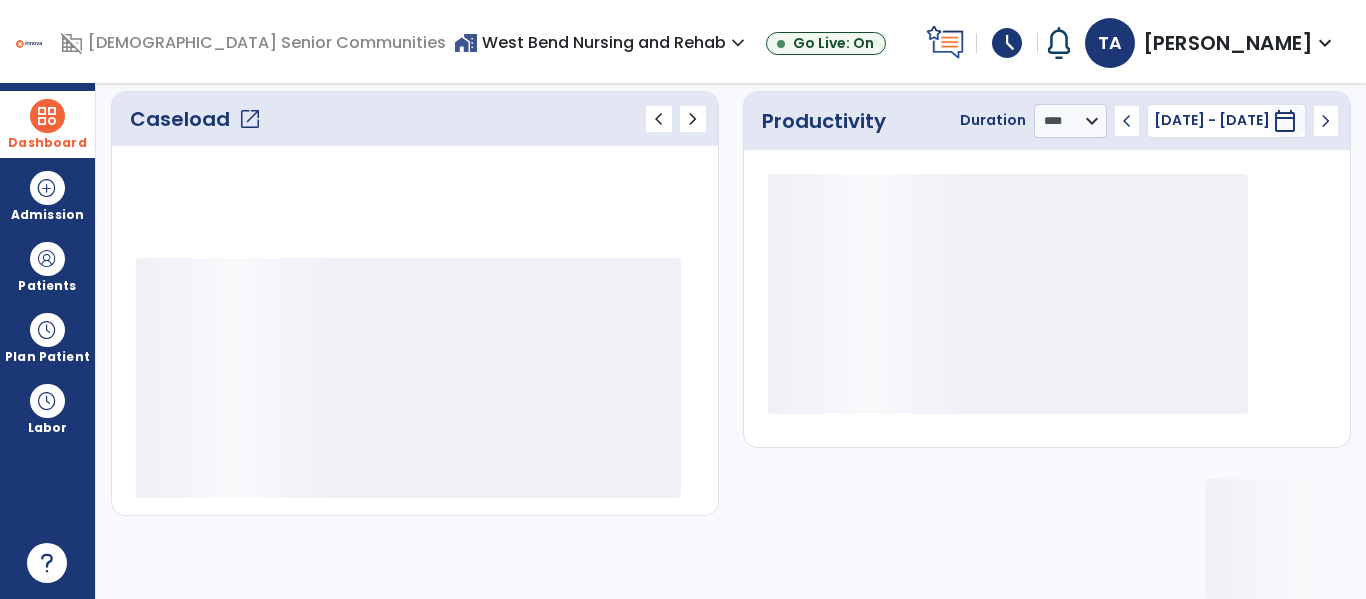 scroll, scrollTop: 276, scrollLeft: 0, axis: vertical 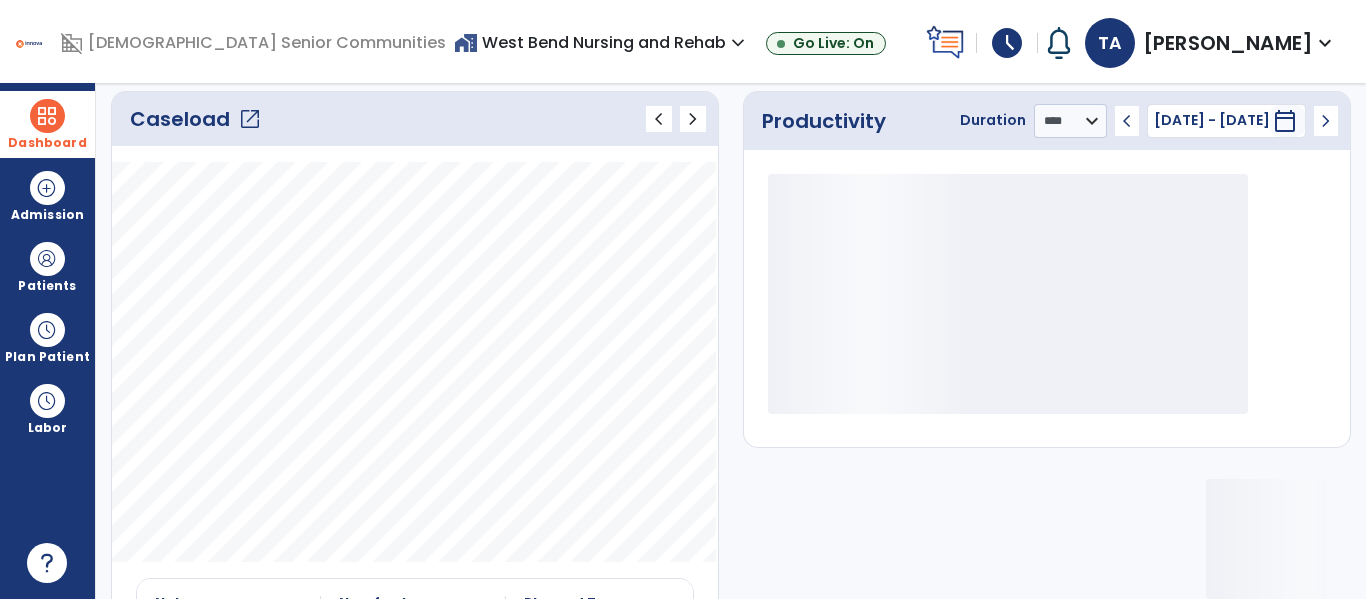 click on "open_in_new" 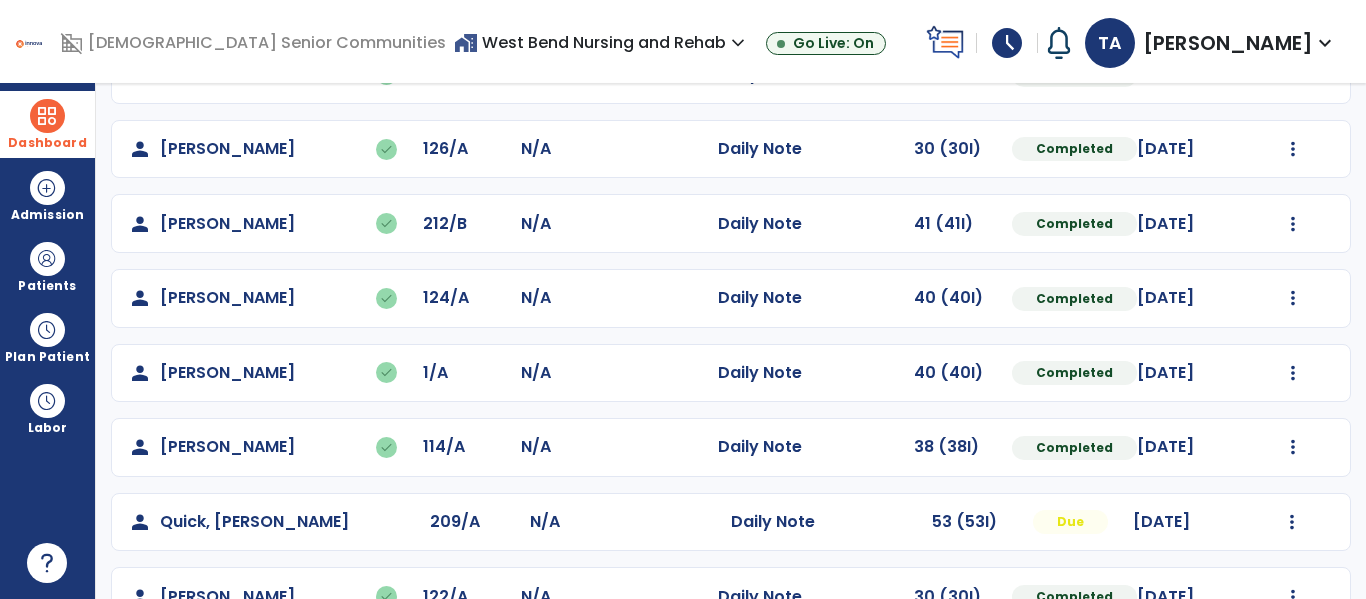 scroll, scrollTop: 339, scrollLeft: 0, axis: vertical 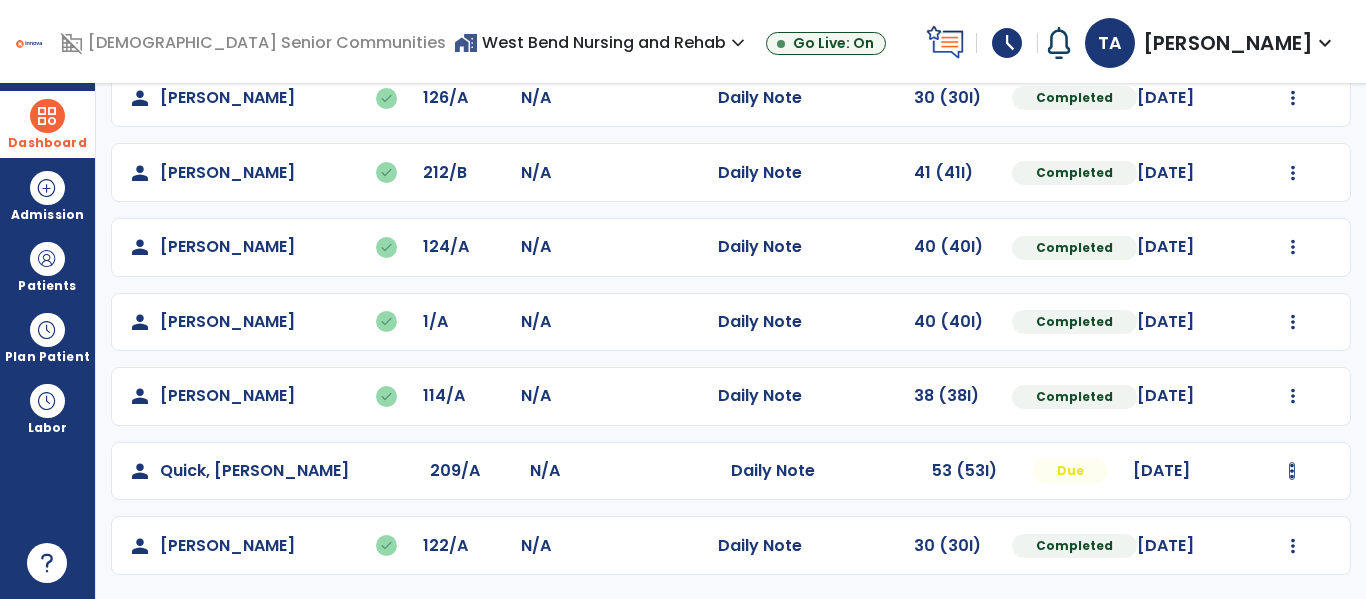 click at bounding box center (1293, -51) 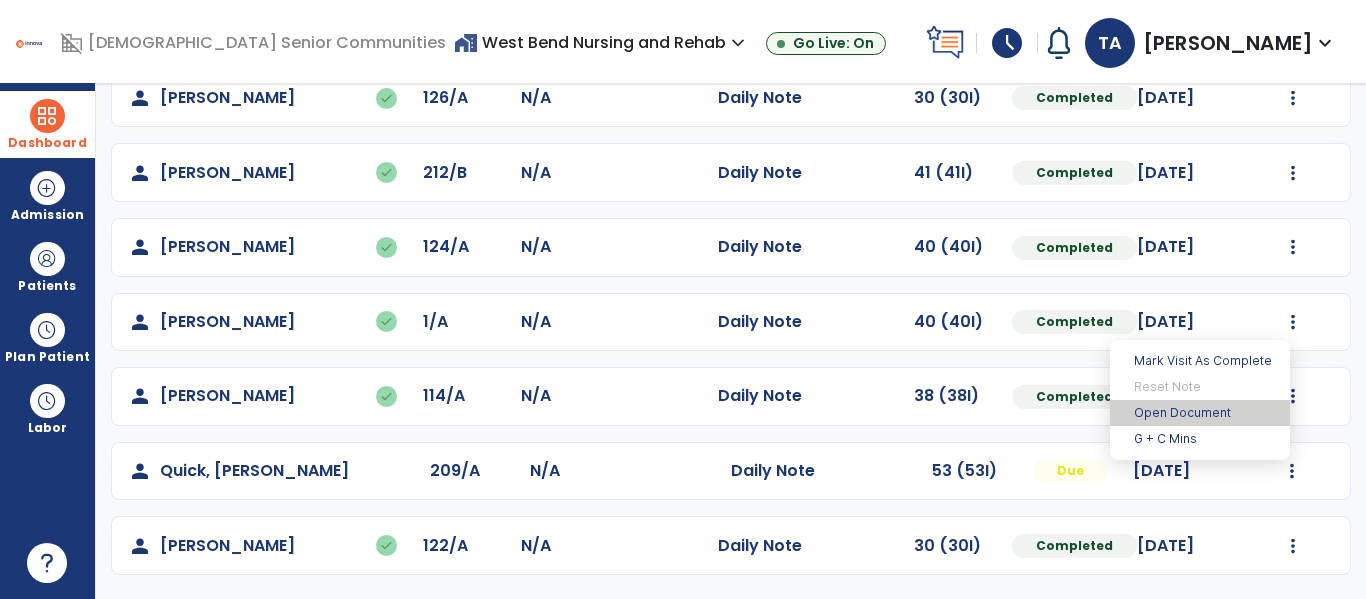 click on "Open Document" at bounding box center [1200, 413] 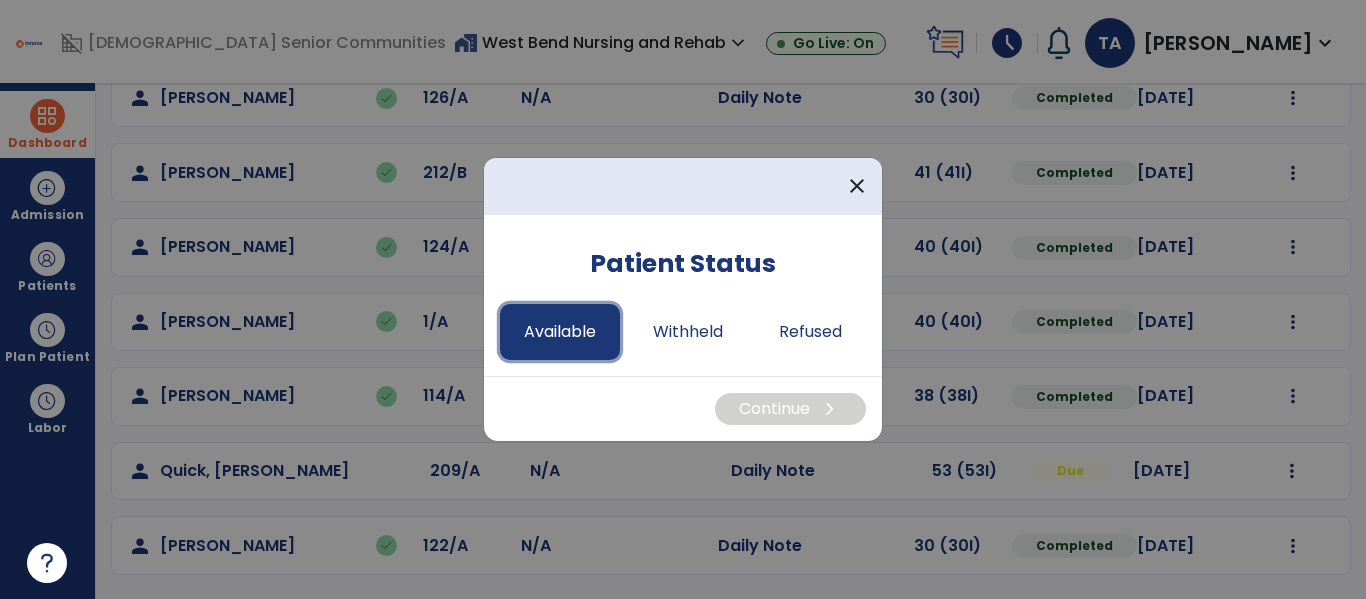 click on "Available" at bounding box center (560, 332) 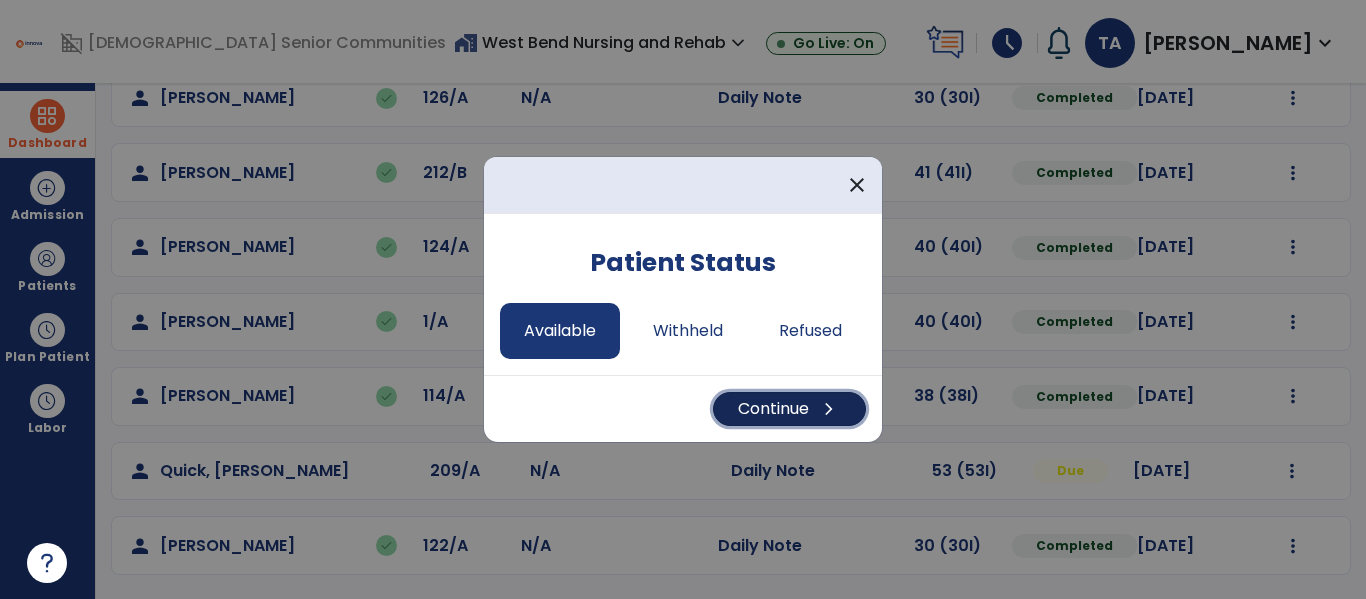 click on "Continue   chevron_right" at bounding box center [789, 409] 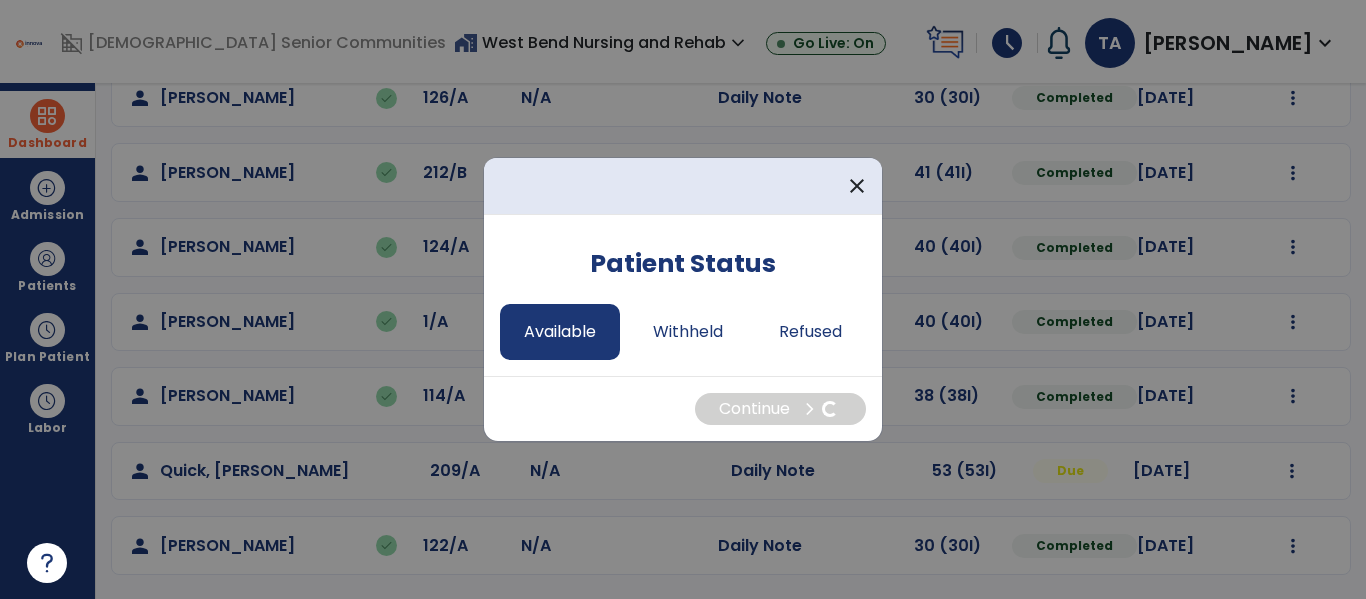 select on "*" 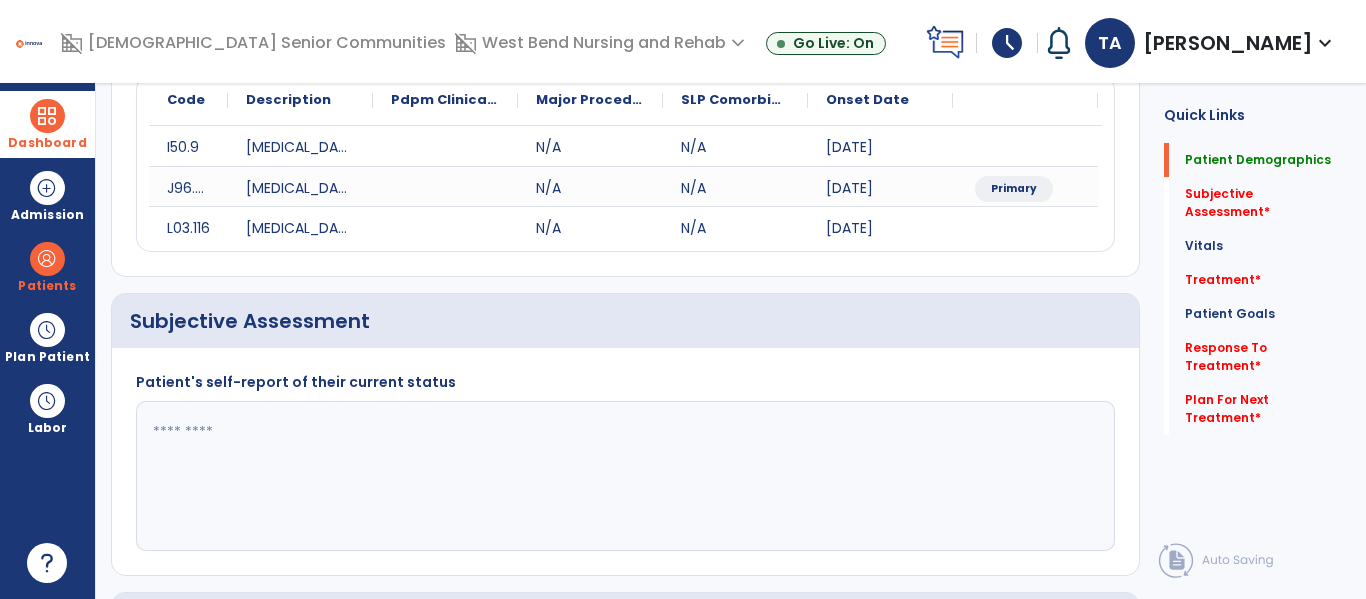 scroll, scrollTop: 0, scrollLeft: 0, axis: both 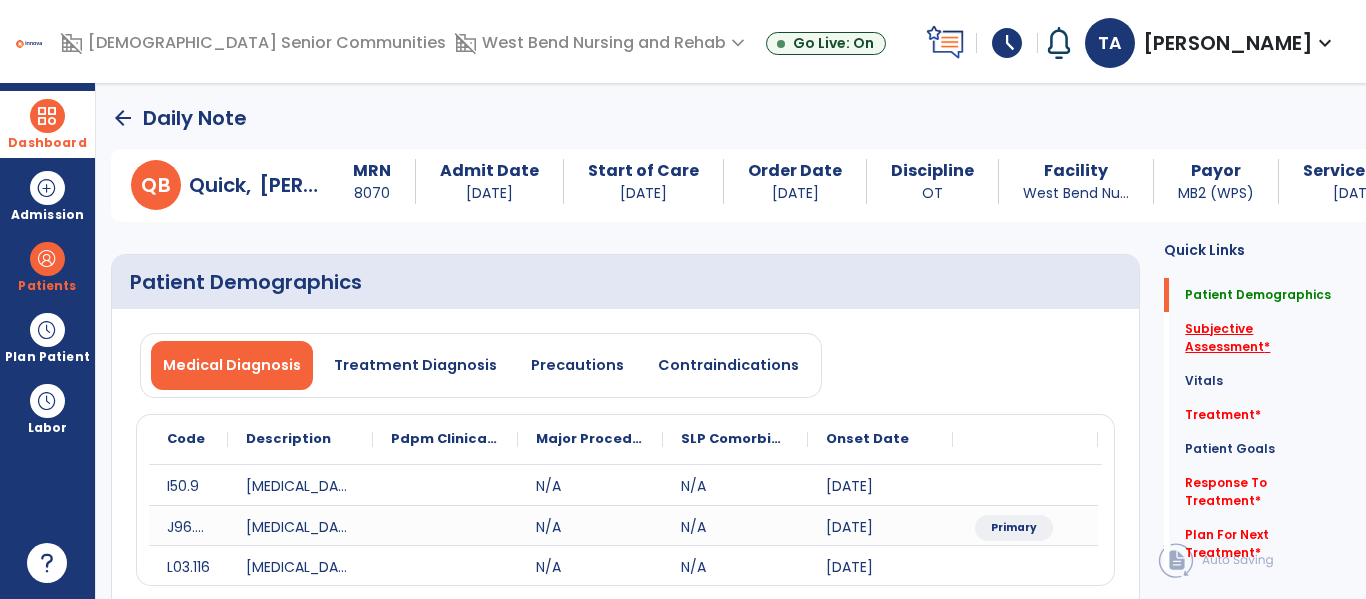 click on "Subjective Assessment   *" 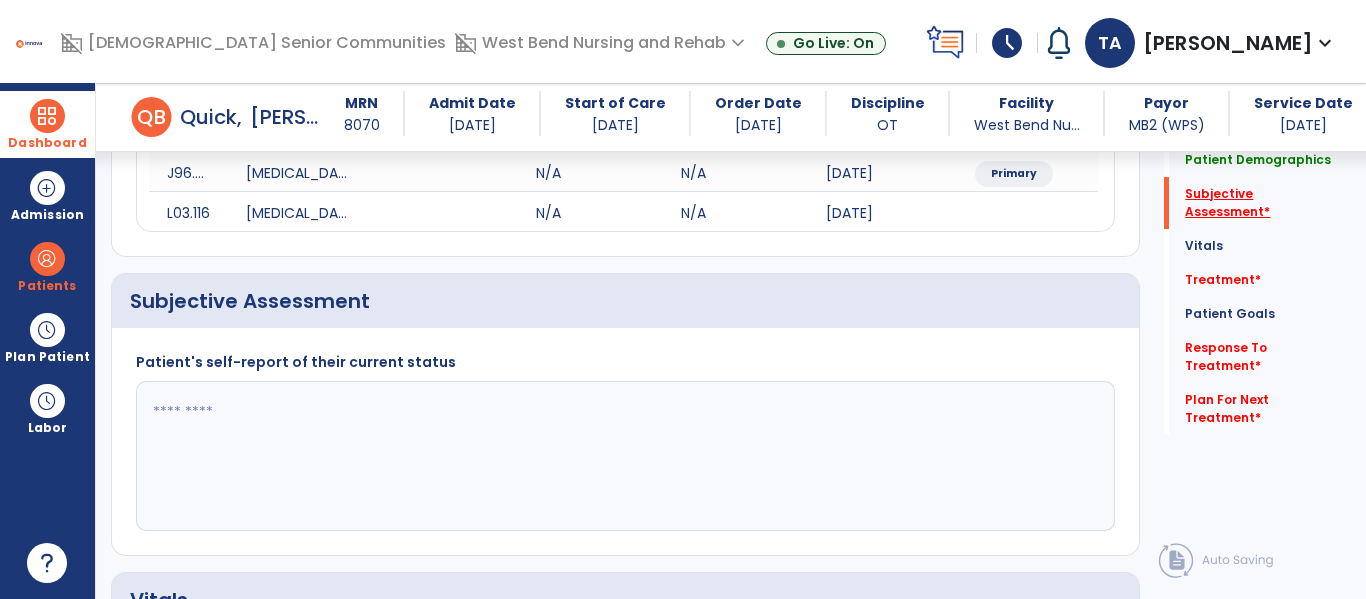 scroll, scrollTop: 427, scrollLeft: 0, axis: vertical 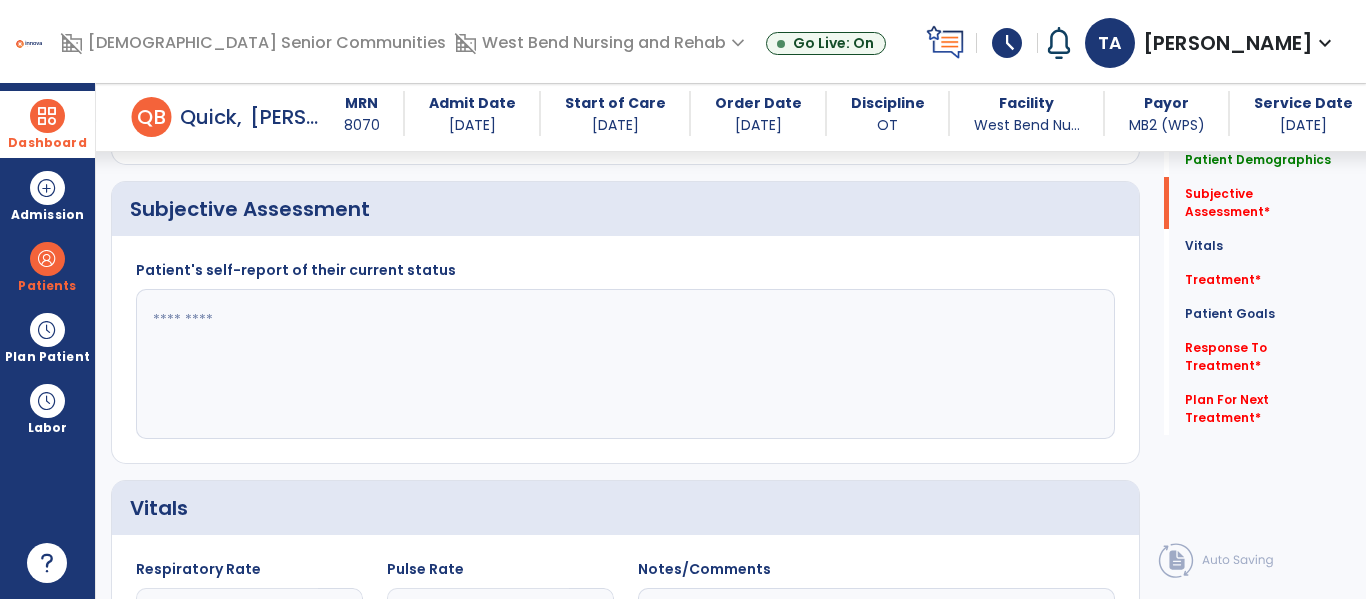 click 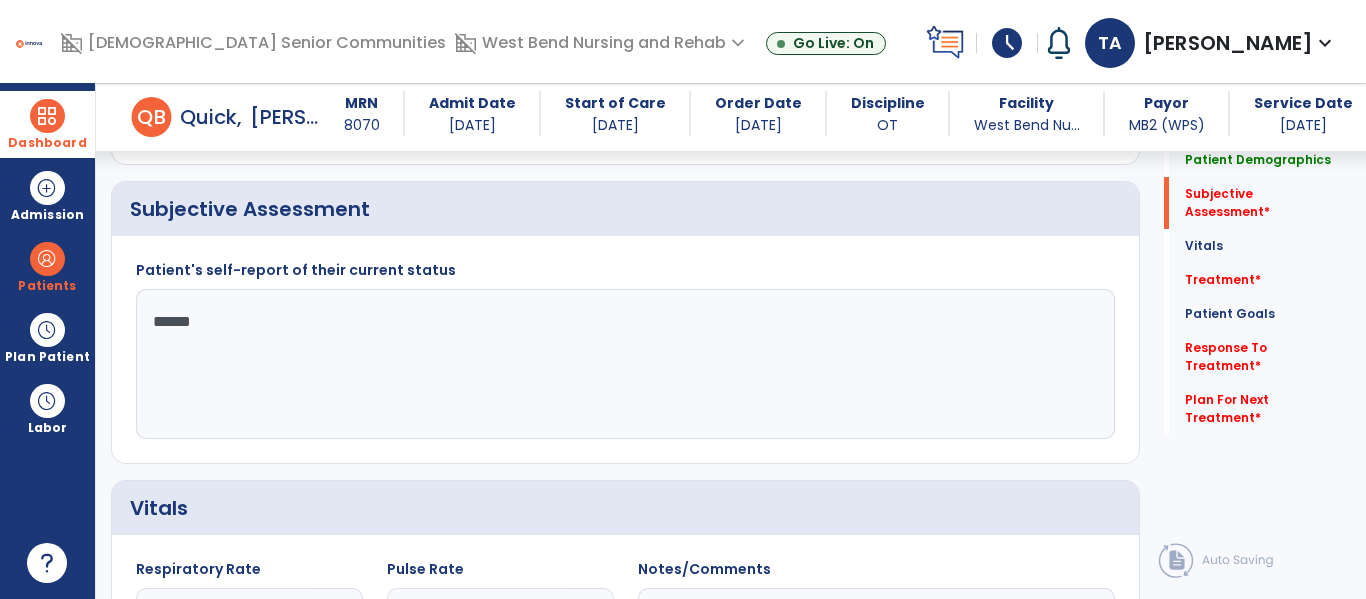 type on "*******" 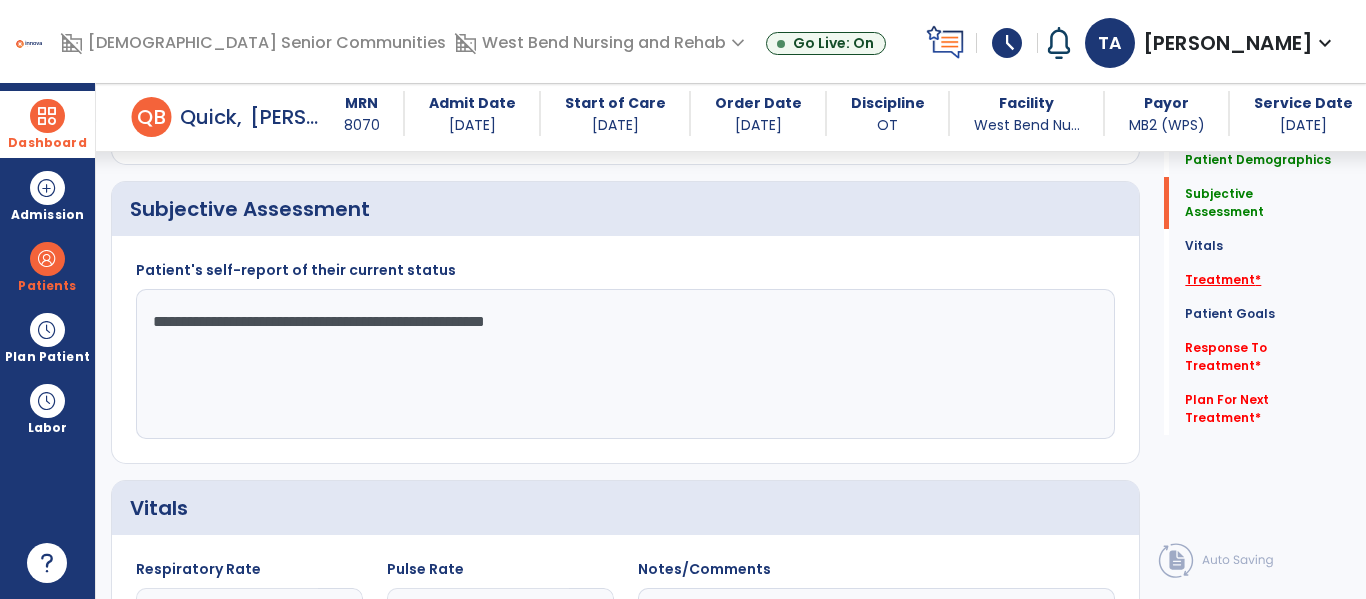 type on "**********" 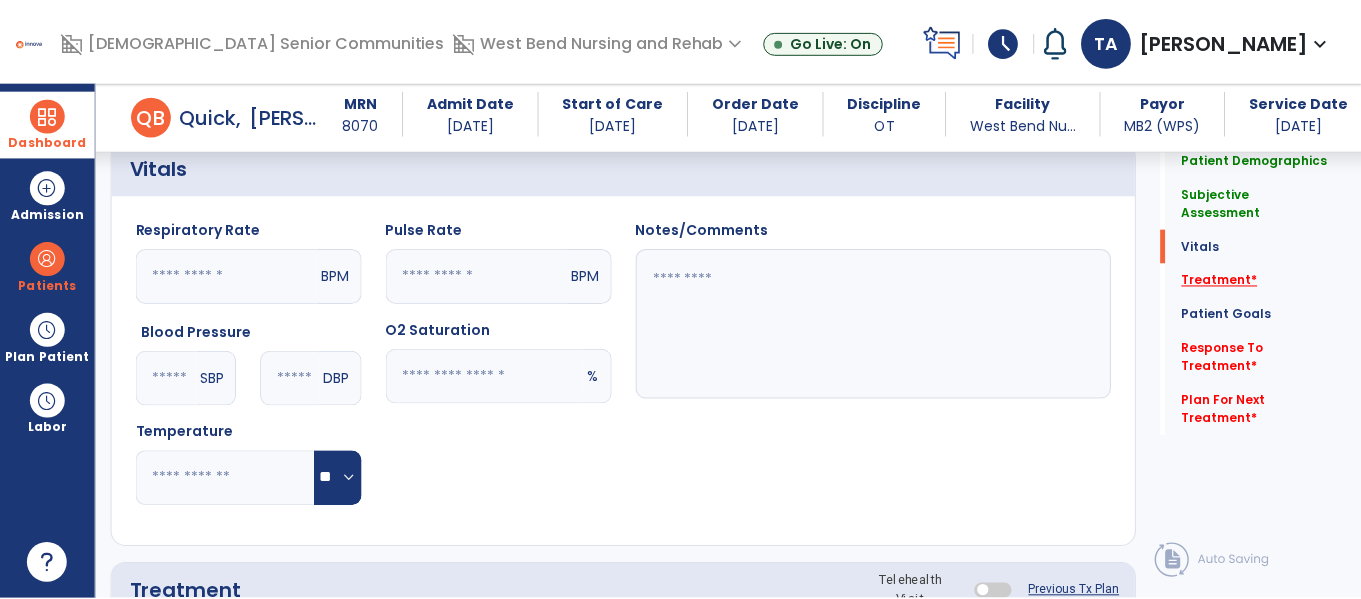 scroll, scrollTop: 1116, scrollLeft: 0, axis: vertical 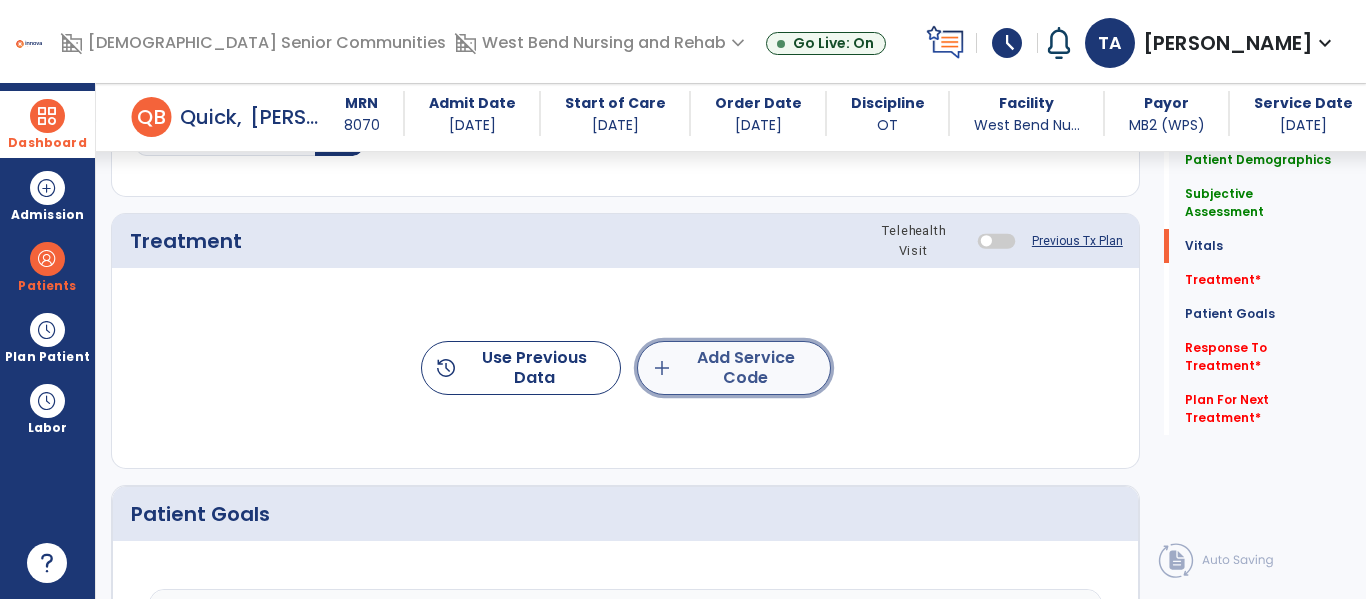 click on "add  Add Service Code" 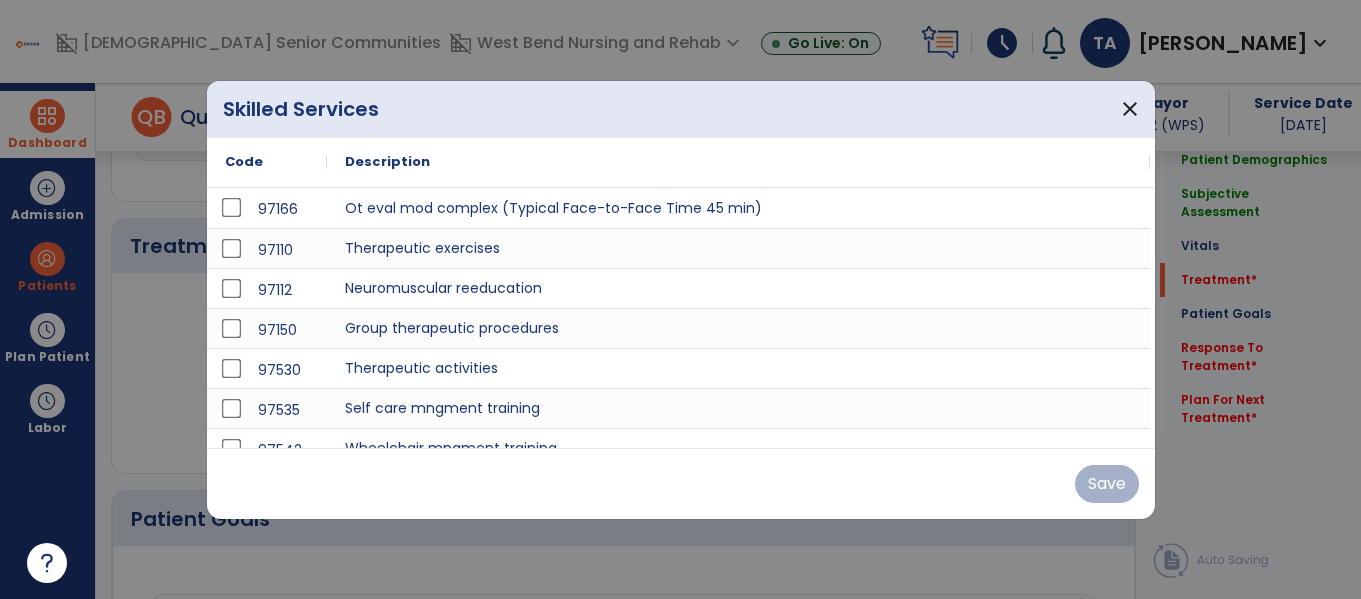 scroll, scrollTop: 1116, scrollLeft: 0, axis: vertical 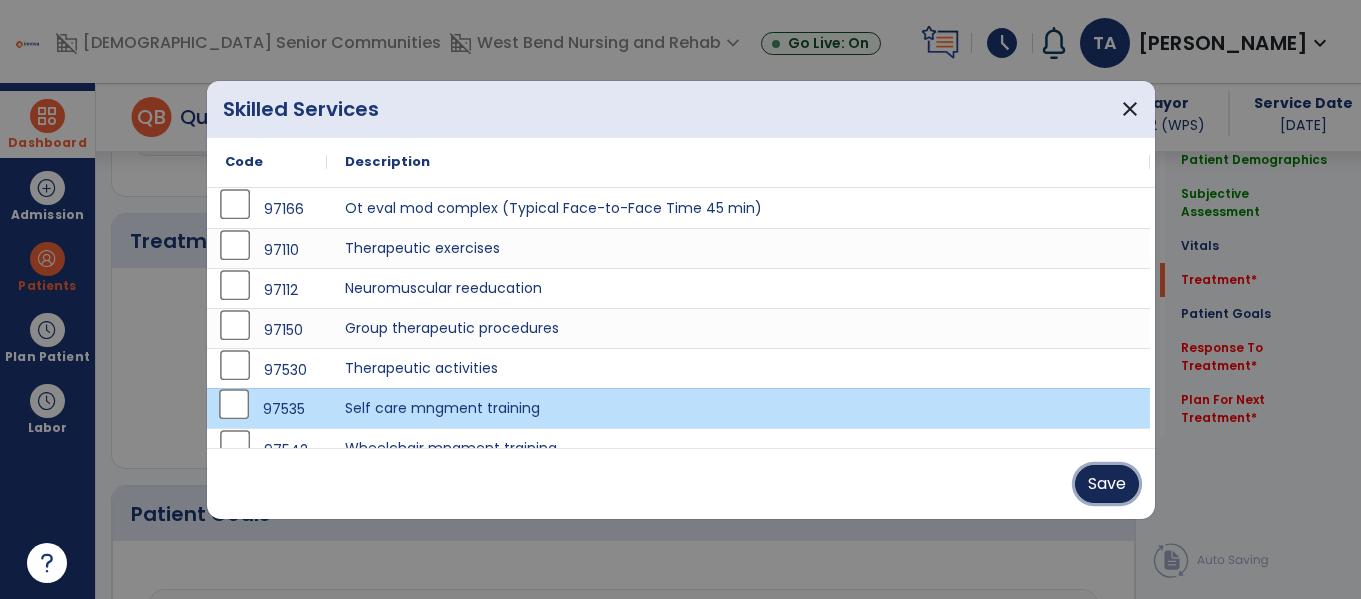 click on "Save" at bounding box center (1107, 484) 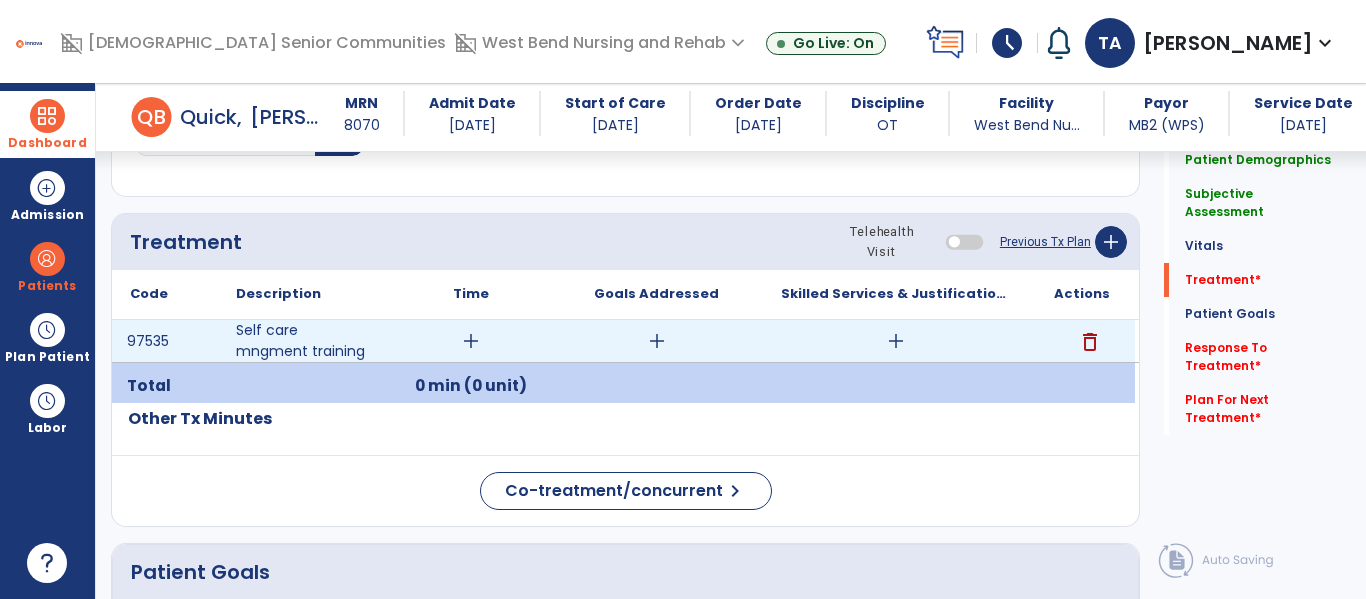 click on "add" at bounding box center (471, 341) 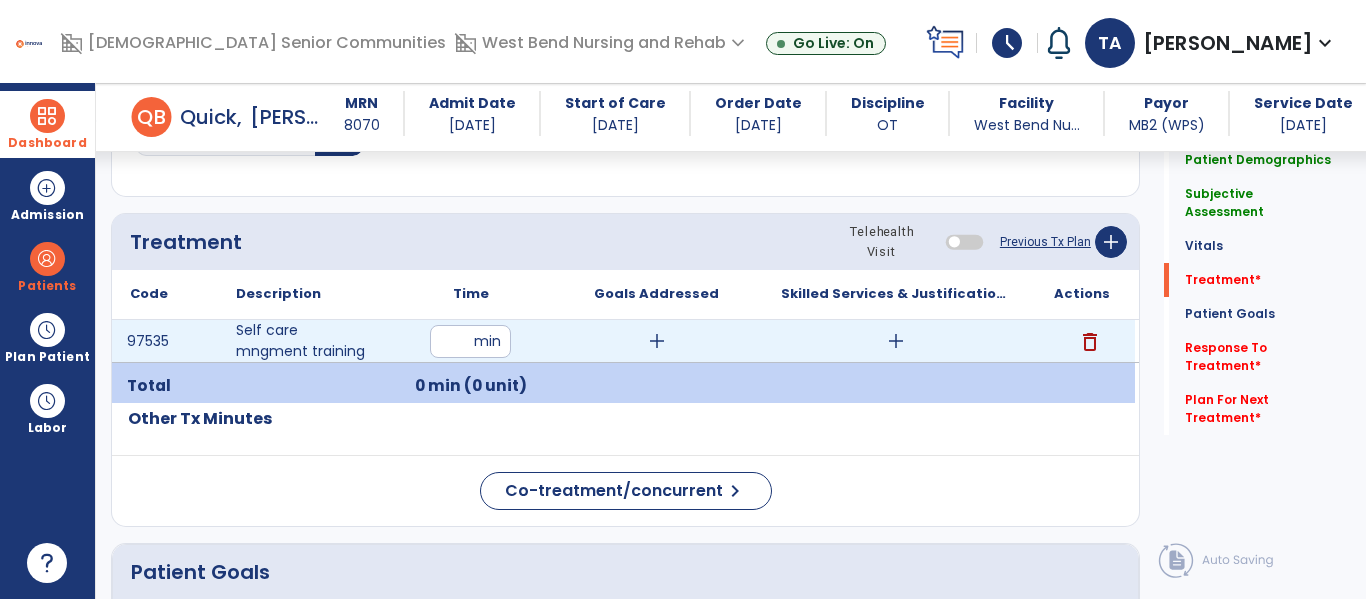 type on "**" 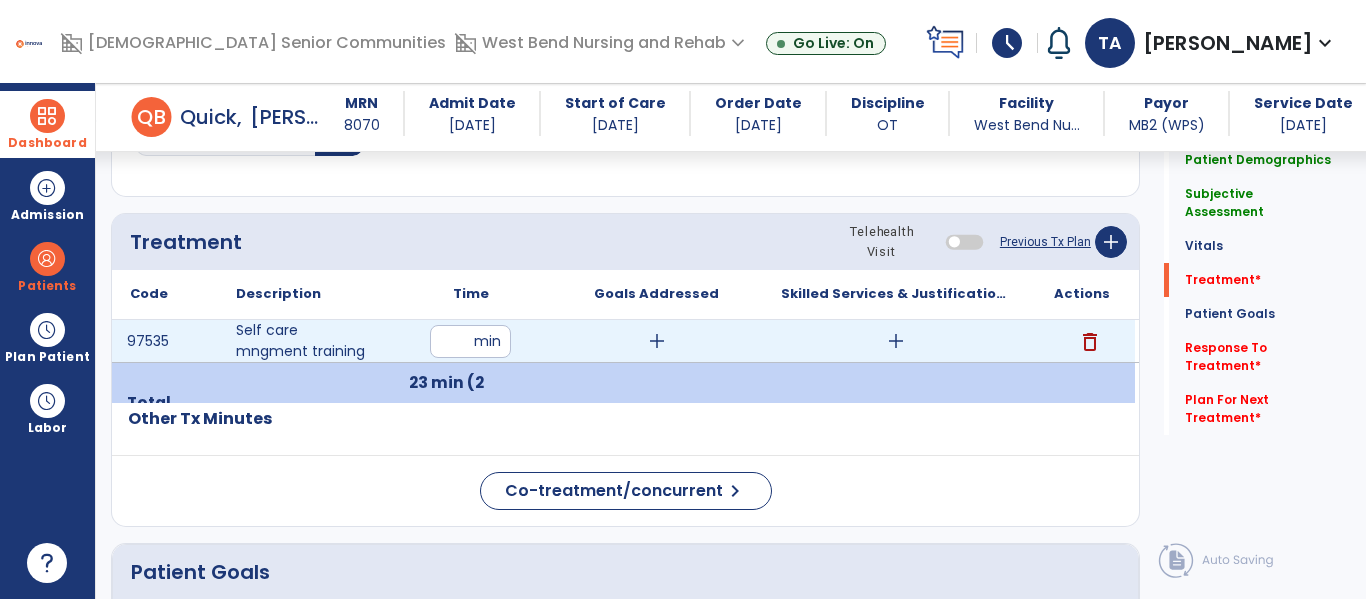 click on "add" at bounding box center [657, 341] 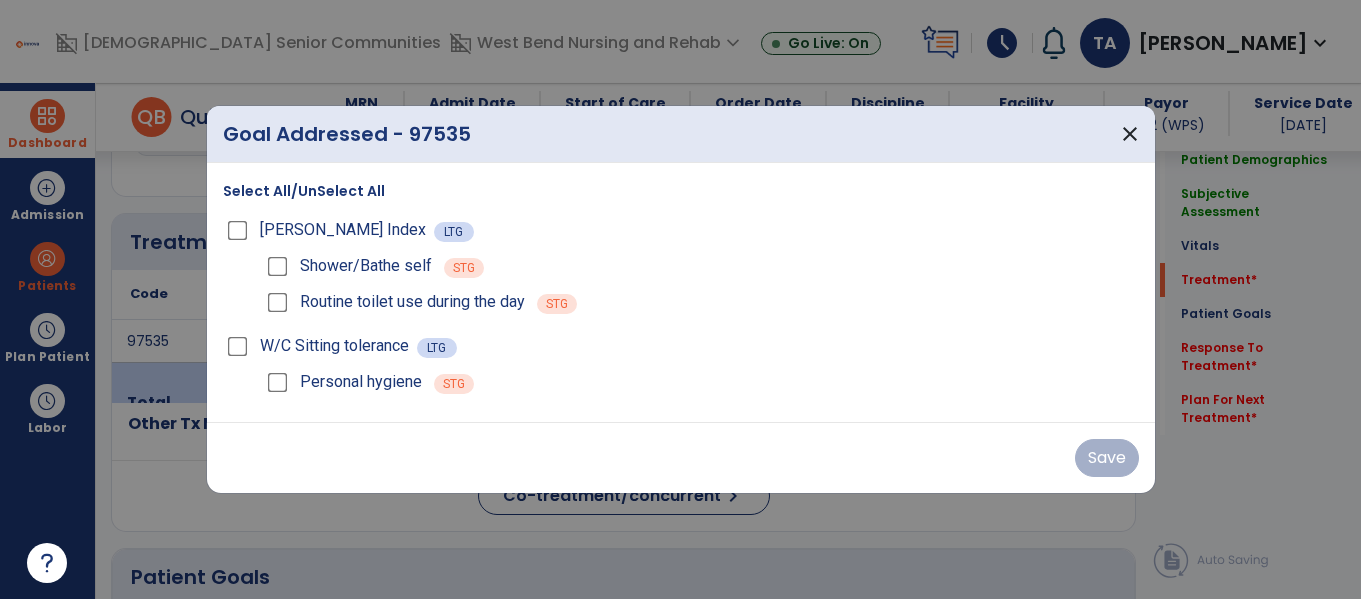 scroll, scrollTop: 1116, scrollLeft: 0, axis: vertical 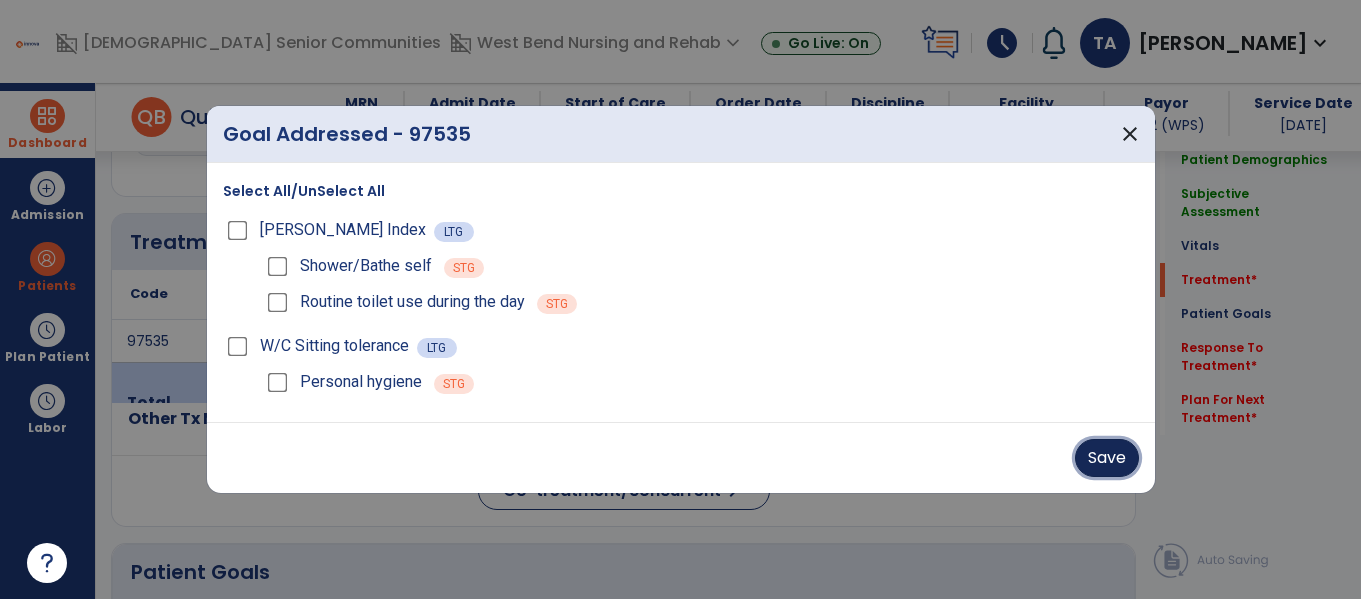 click on "Save" at bounding box center (1107, 458) 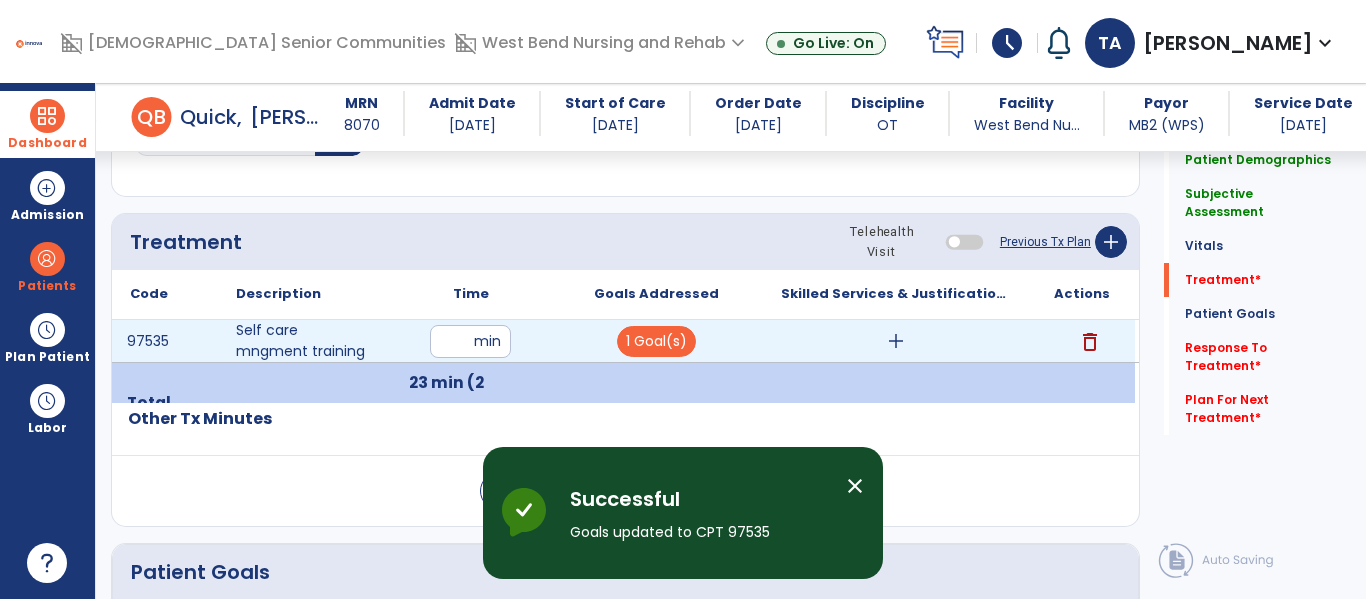 click on "add" at bounding box center [896, 341] 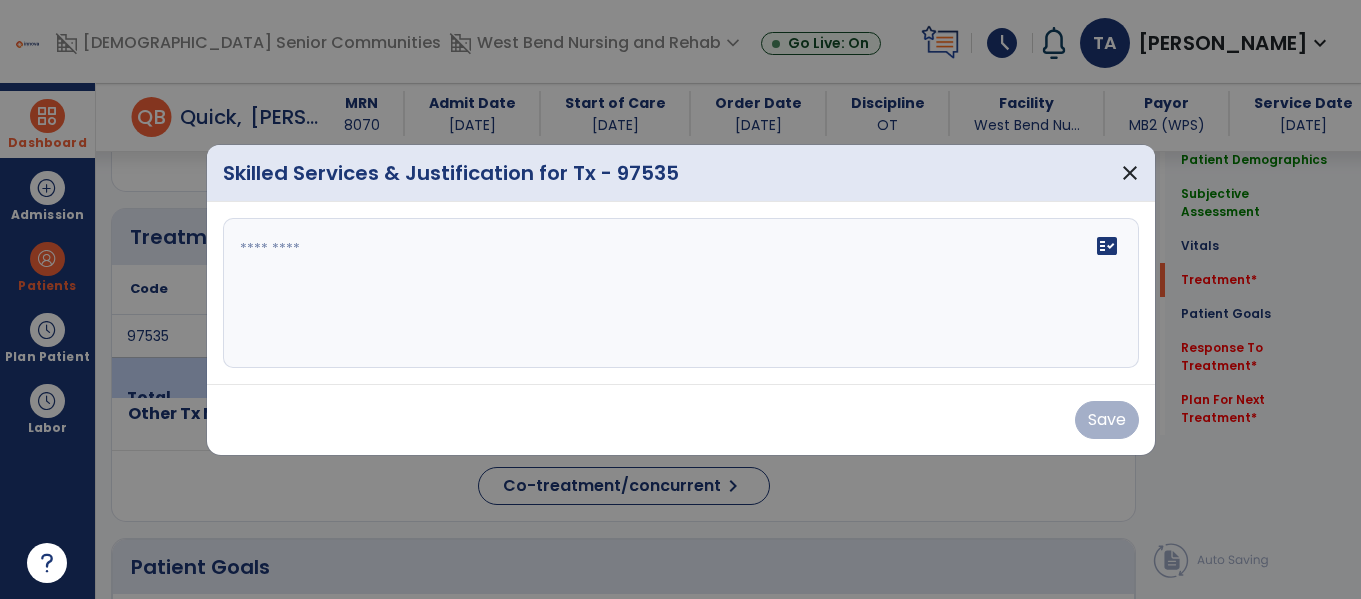 scroll, scrollTop: 1116, scrollLeft: 0, axis: vertical 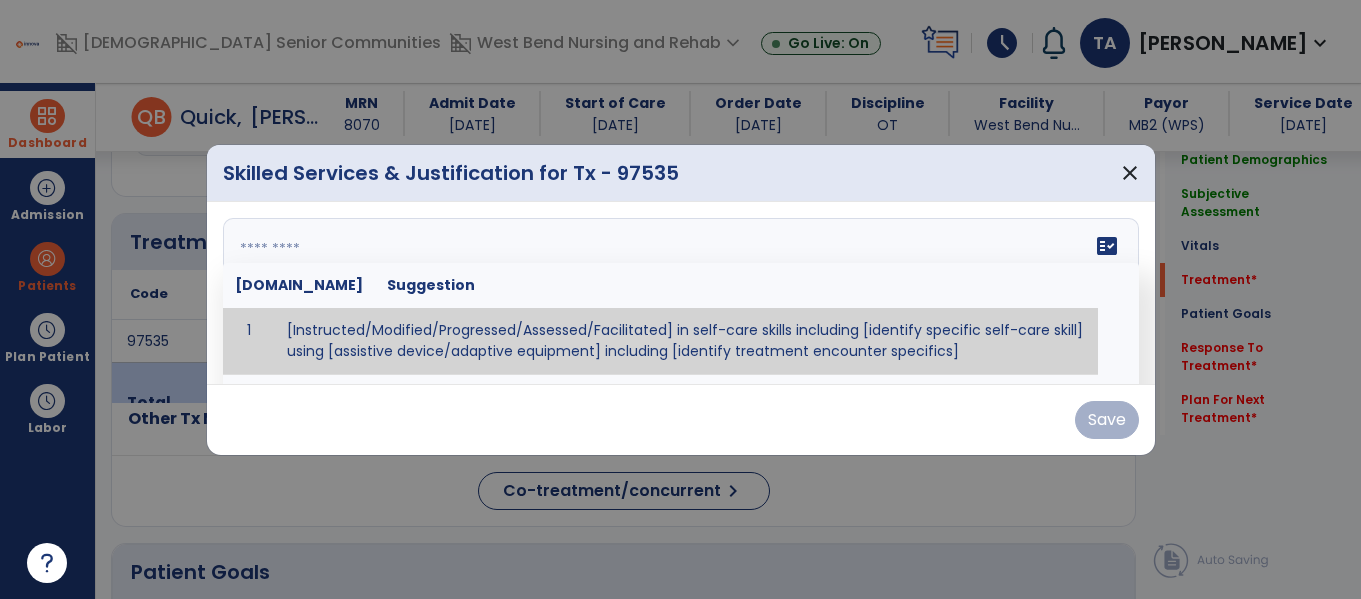 click at bounding box center [681, 293] 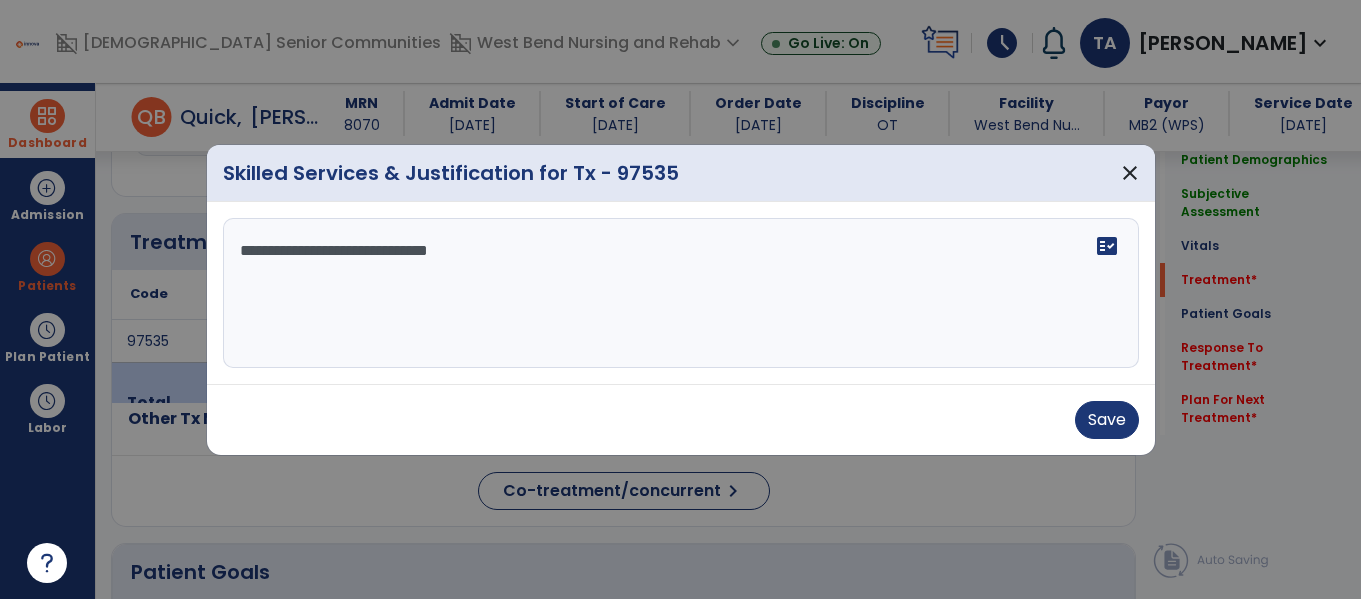 click on "**********" at bounding box center (681, 293) 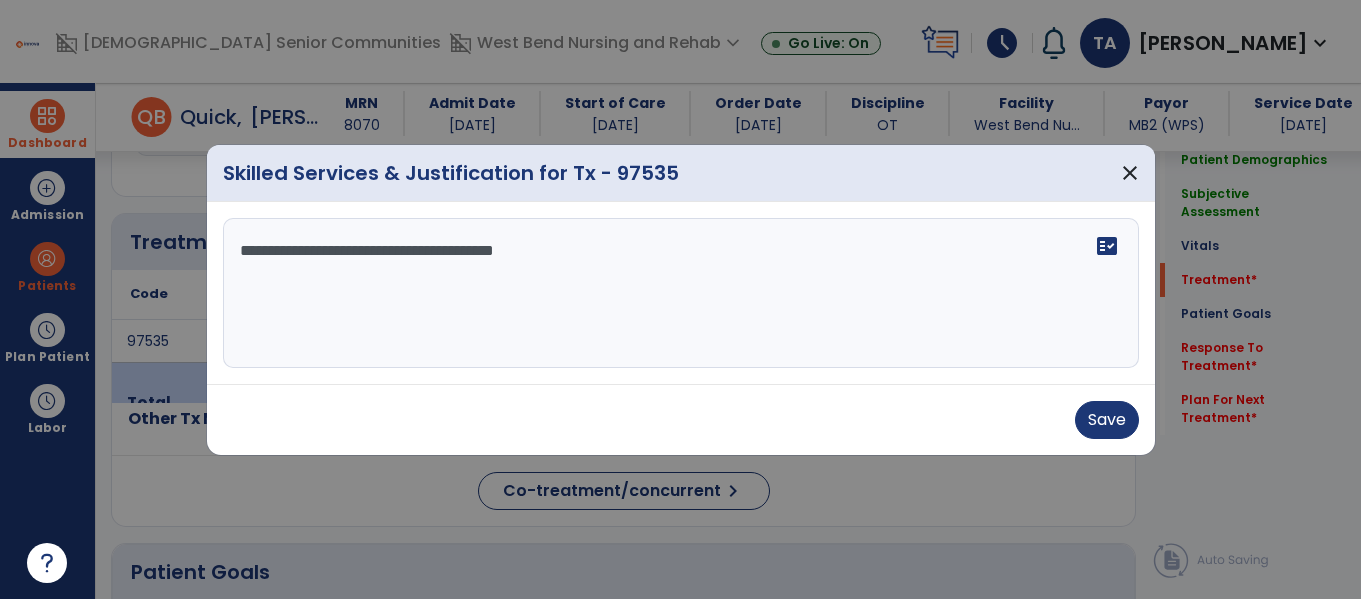 click on "**********" at bounding box center (681, 293) 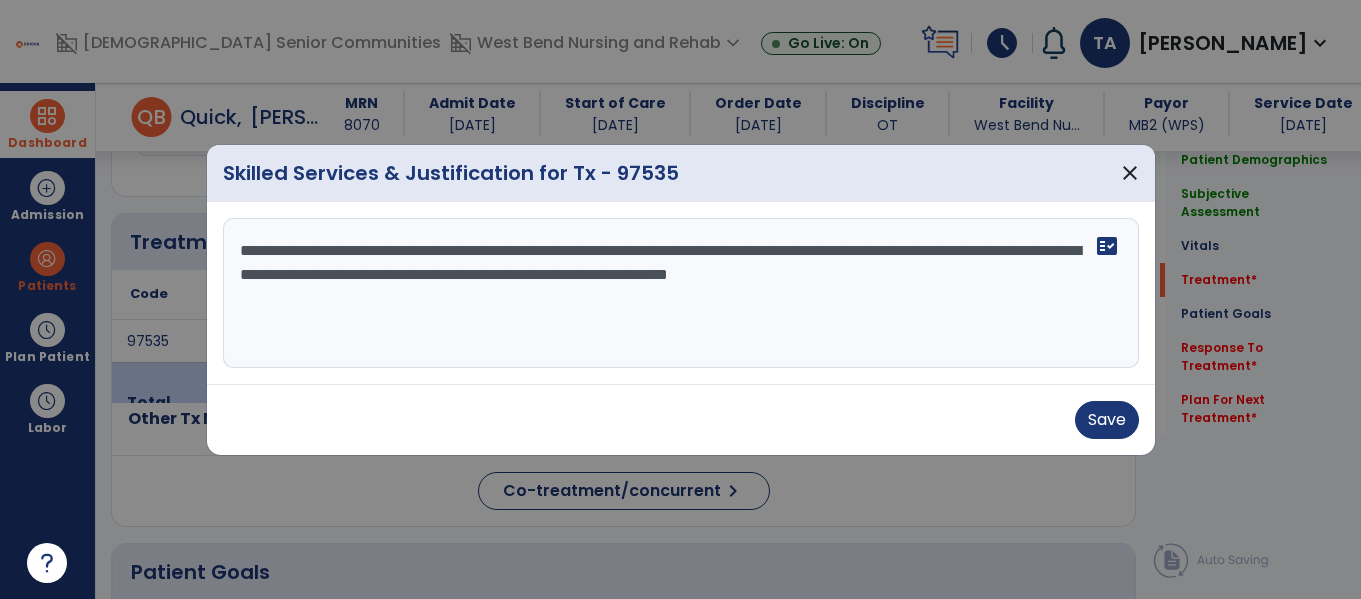 click on "**********" at bounding box center [681, 293] 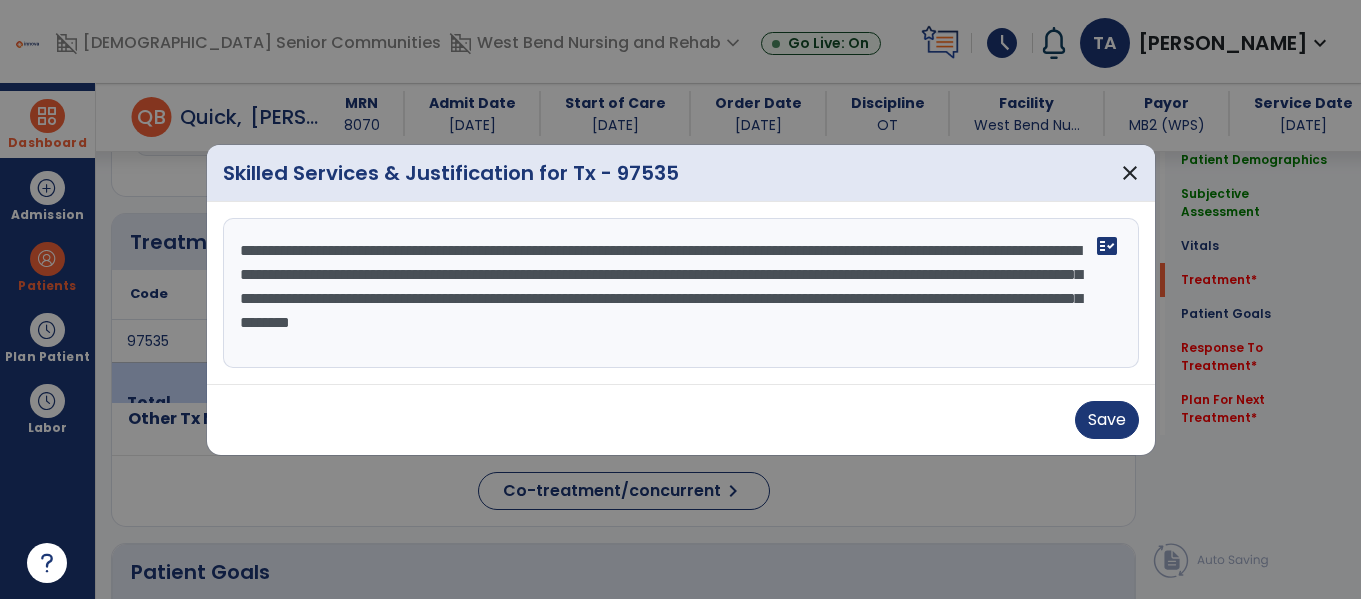 click on "**********" at bounding box center [681, 293] 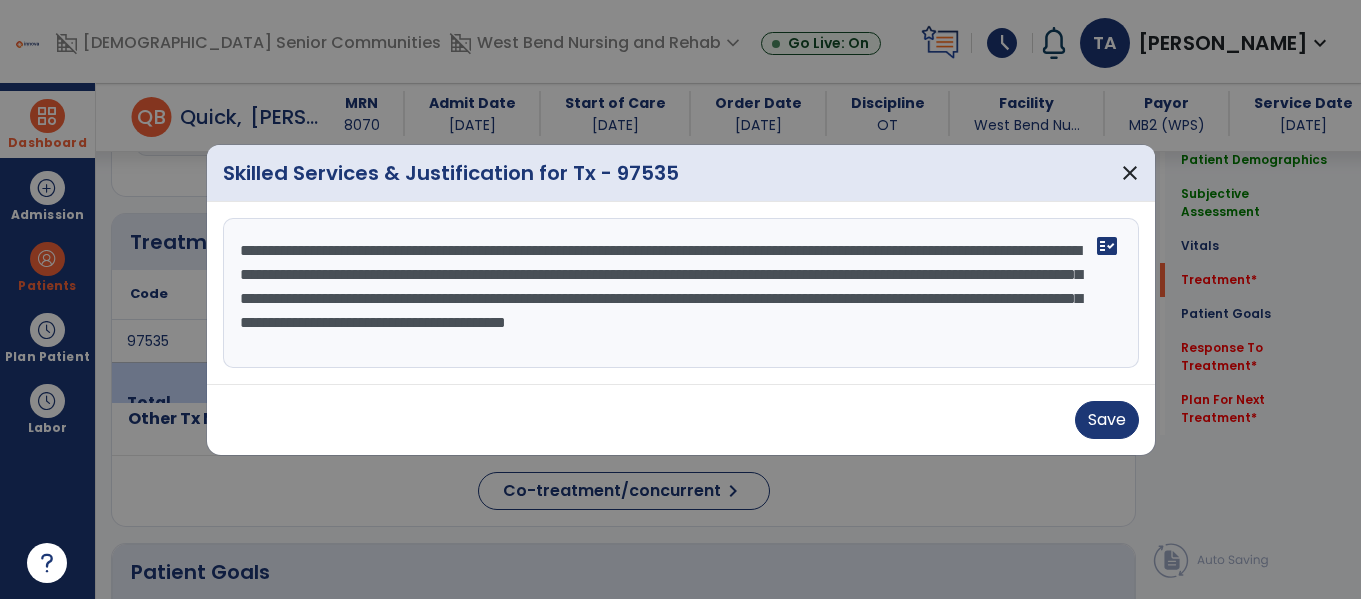 click on "**********" at bounding box center (681, 293) 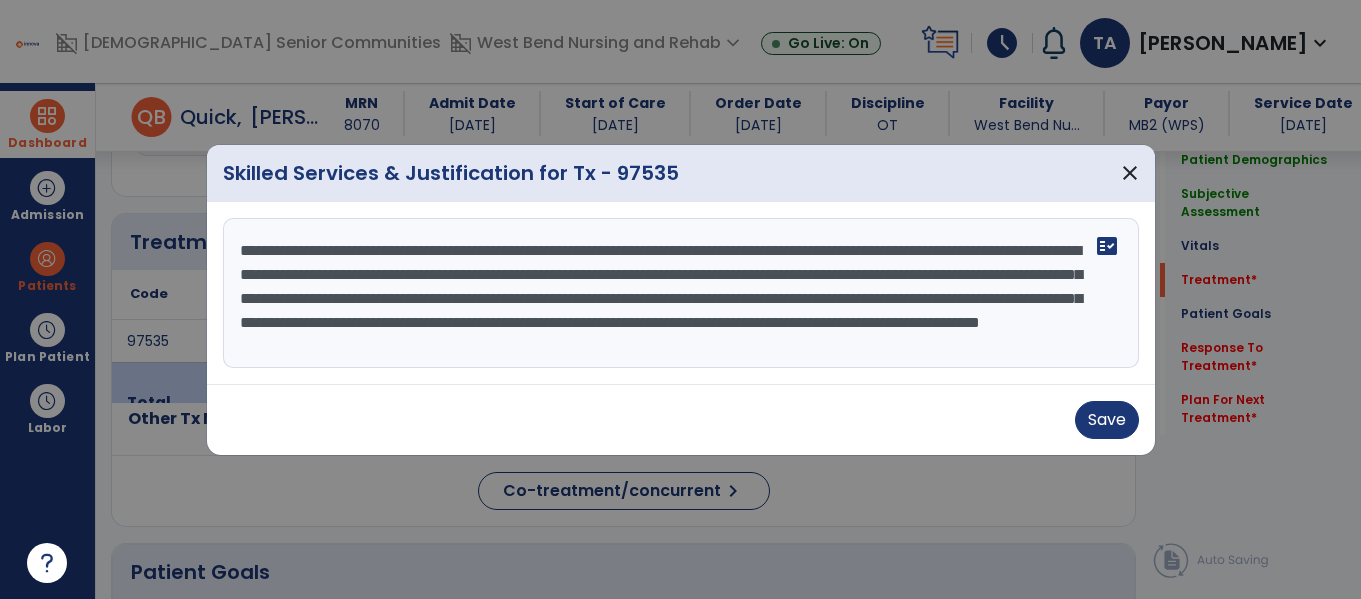 scroll, scrollTop: 16, scrollLeft: 0, axis: vertical 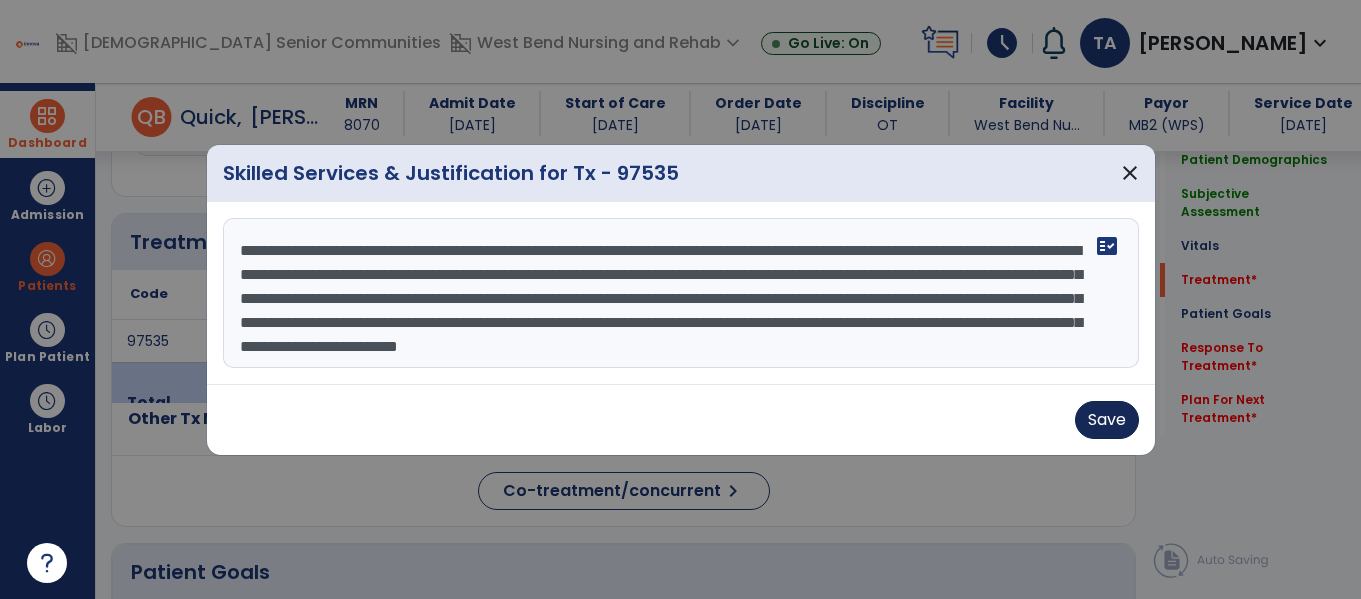 type on "**********" 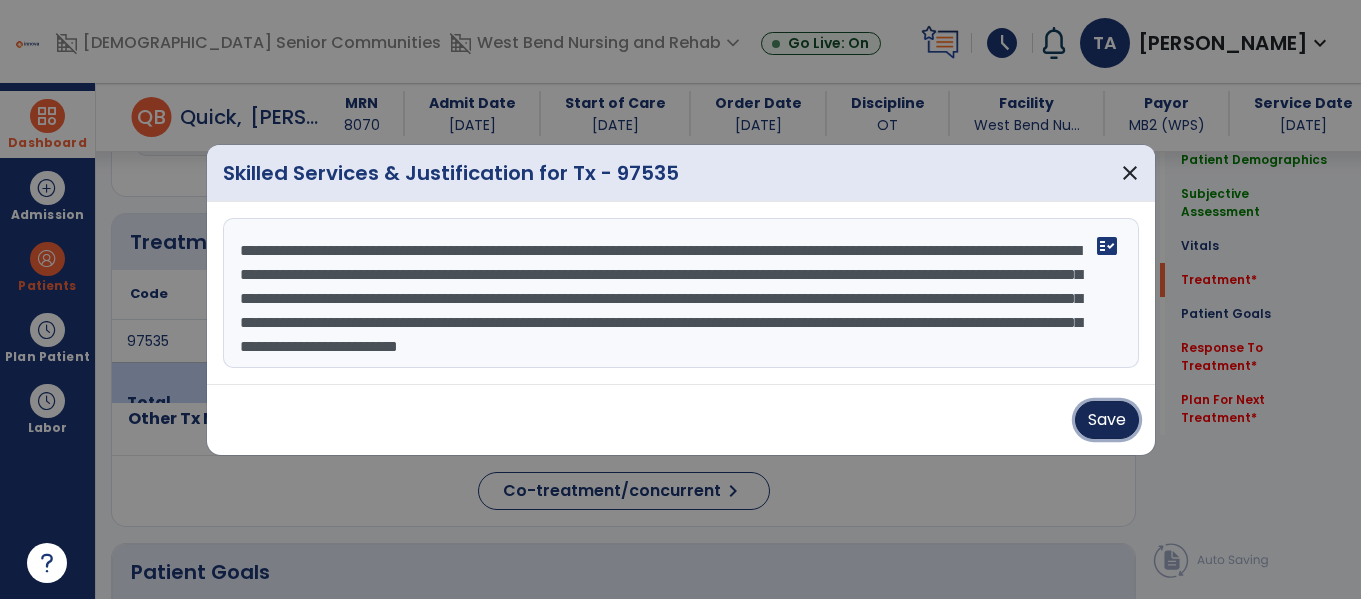 click on "Save" at bounding box center [1107, 420] 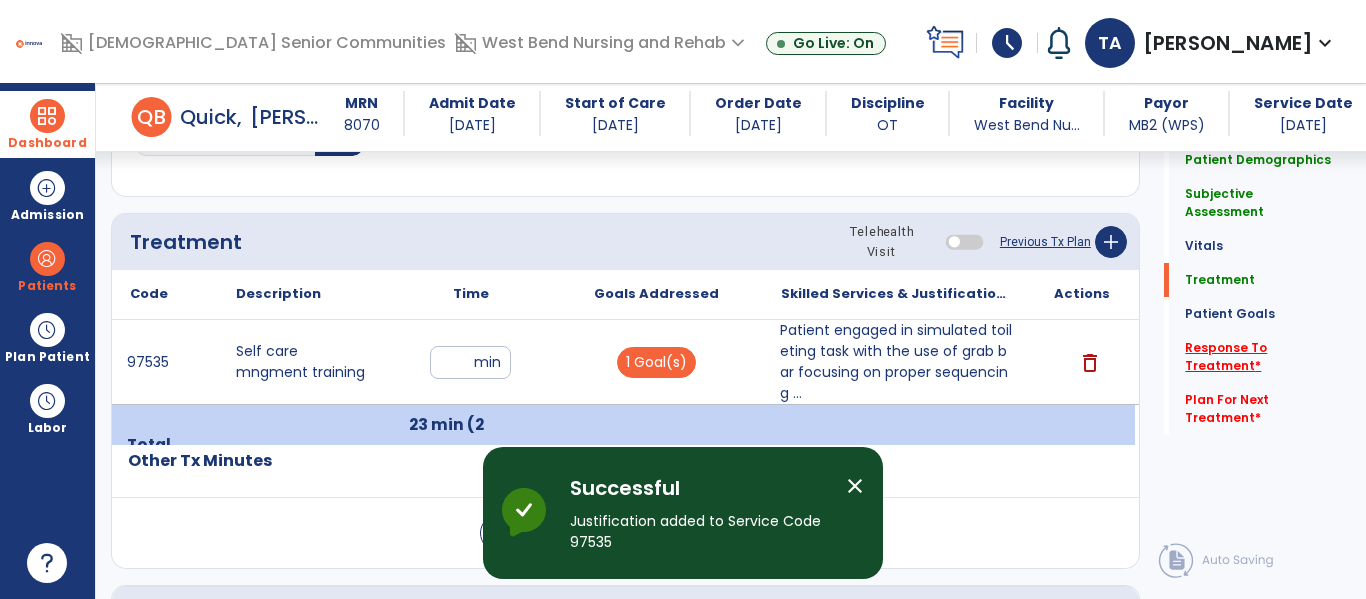 click on "Response To Treatment   *" 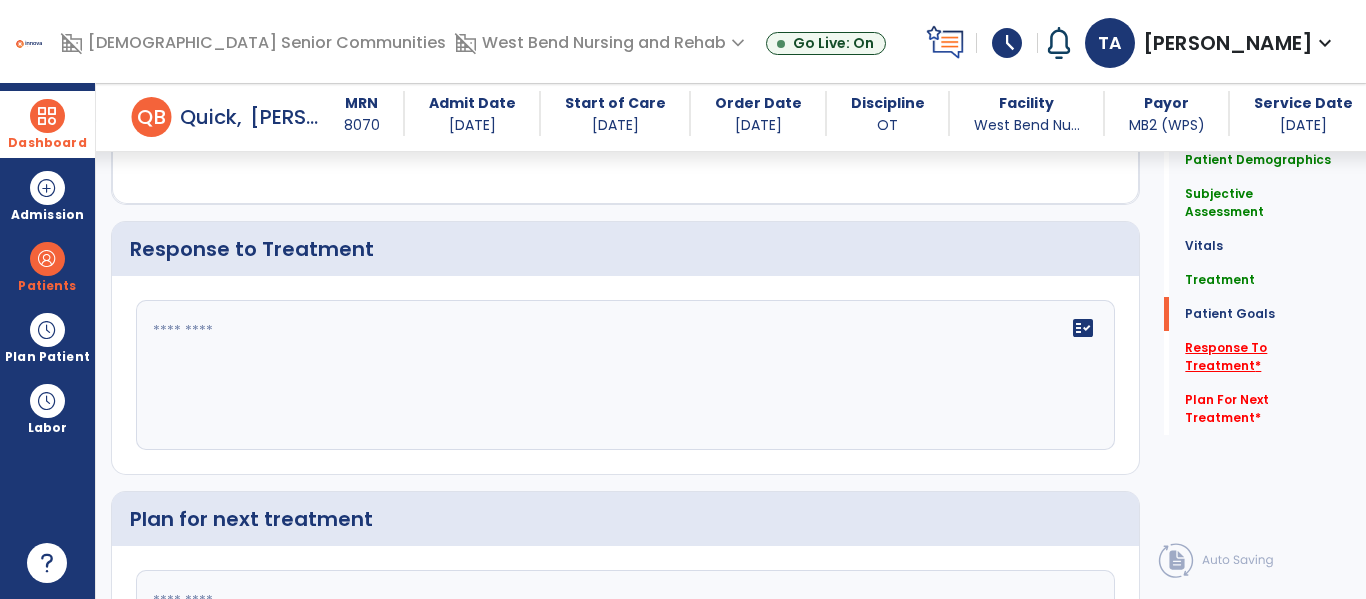 scroll, scrollTop: 2784, scrollLeft: 0, axis: vertical 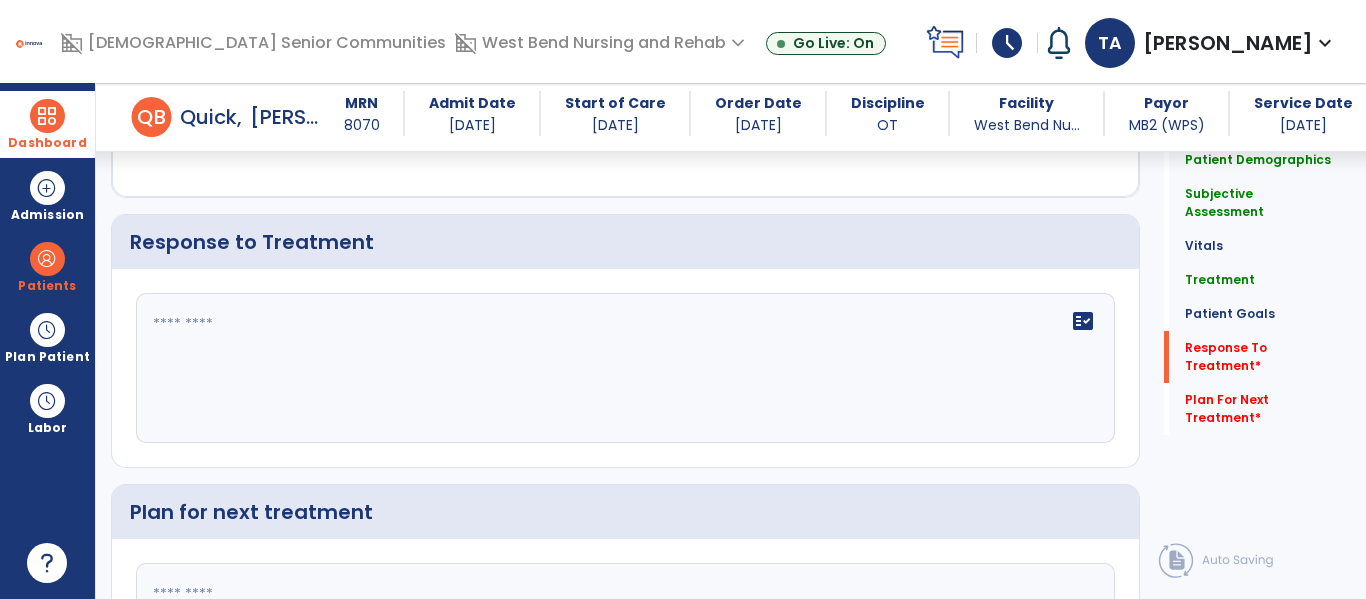 click 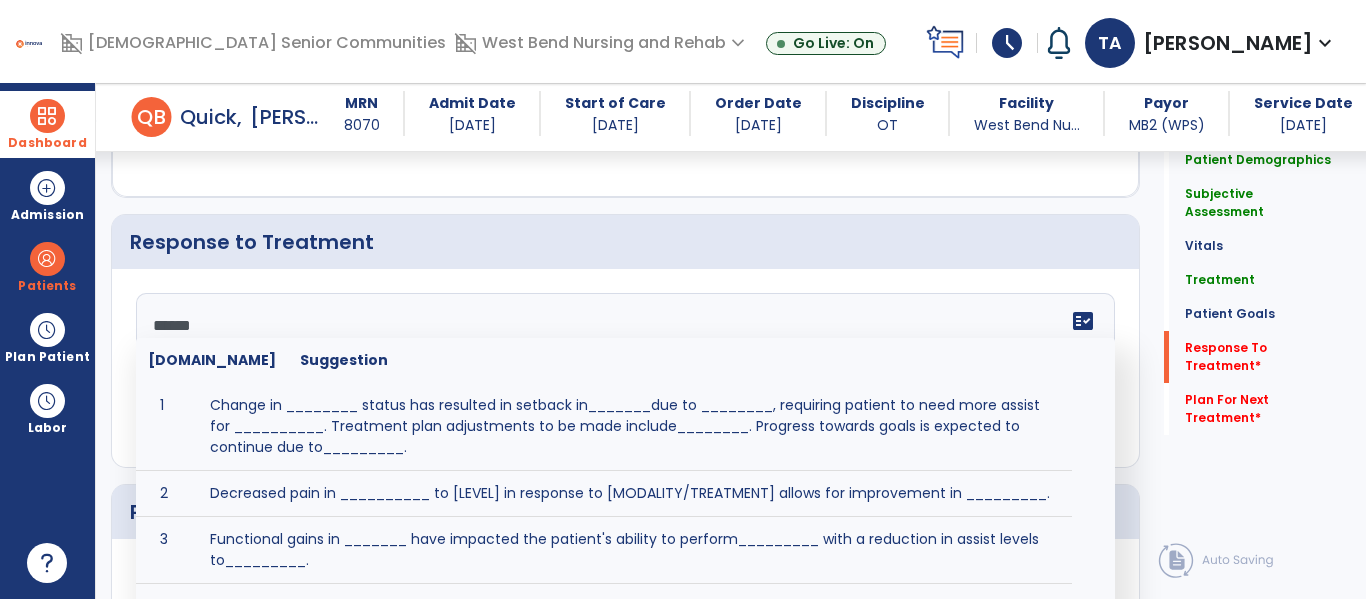 type on "*******" 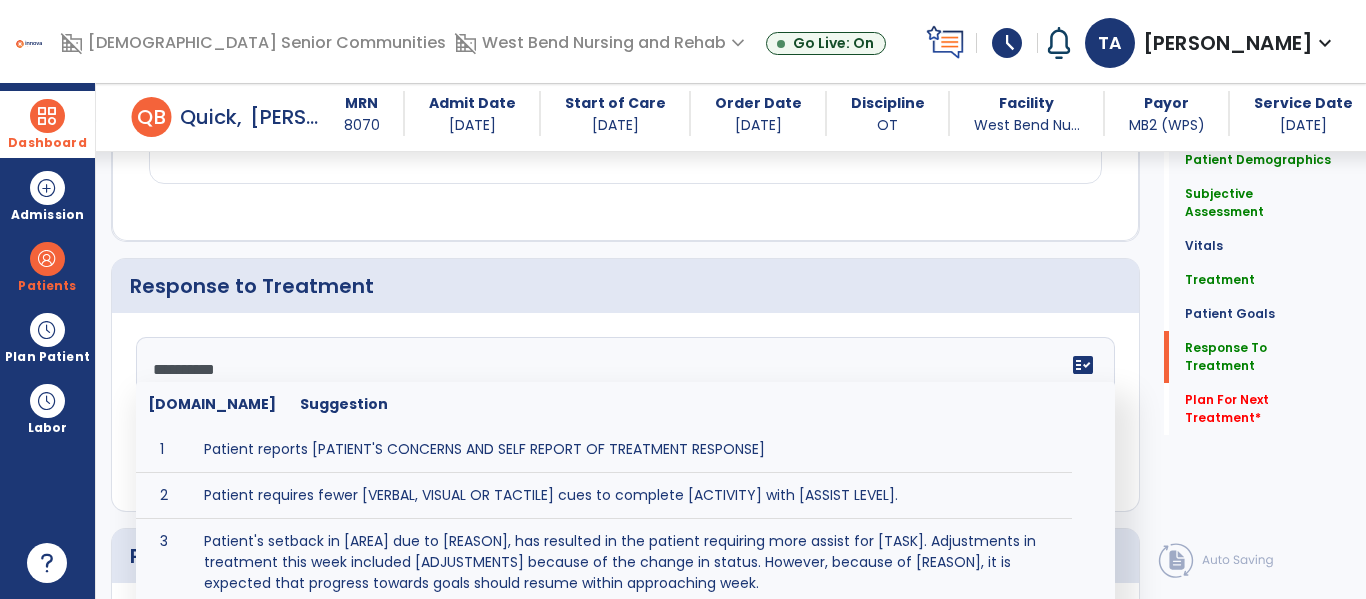 scroll, scrollTop: 2784, scrollLeft: 0, axis: vertical 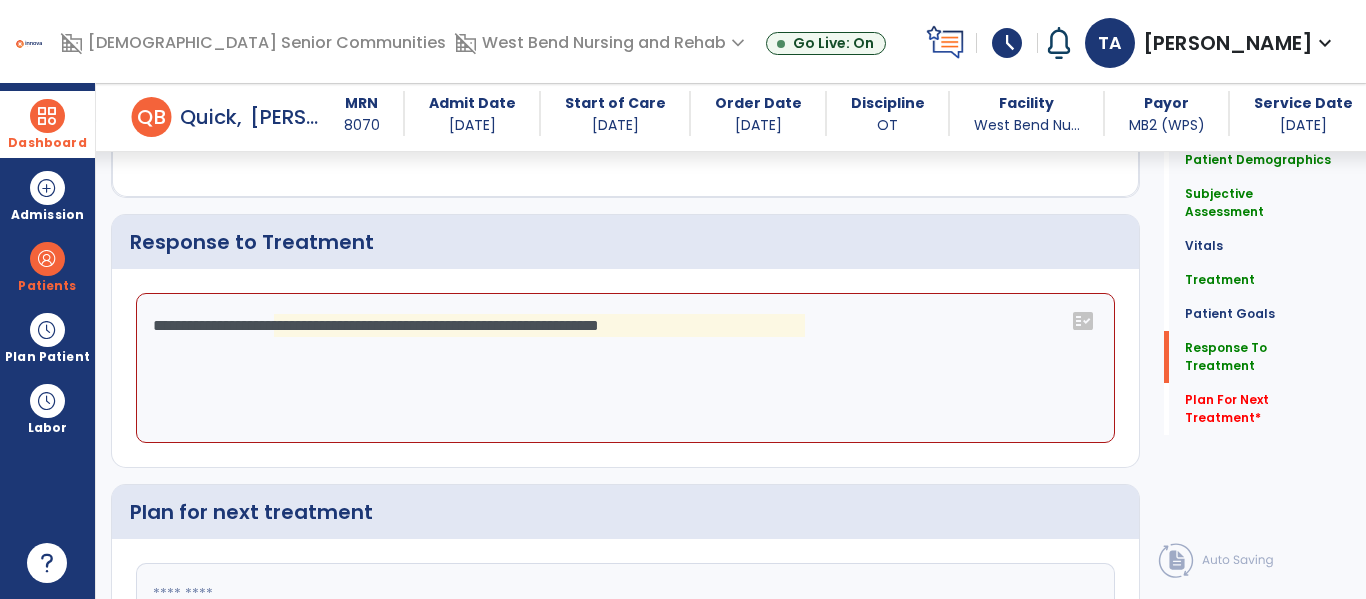 click on "**********" 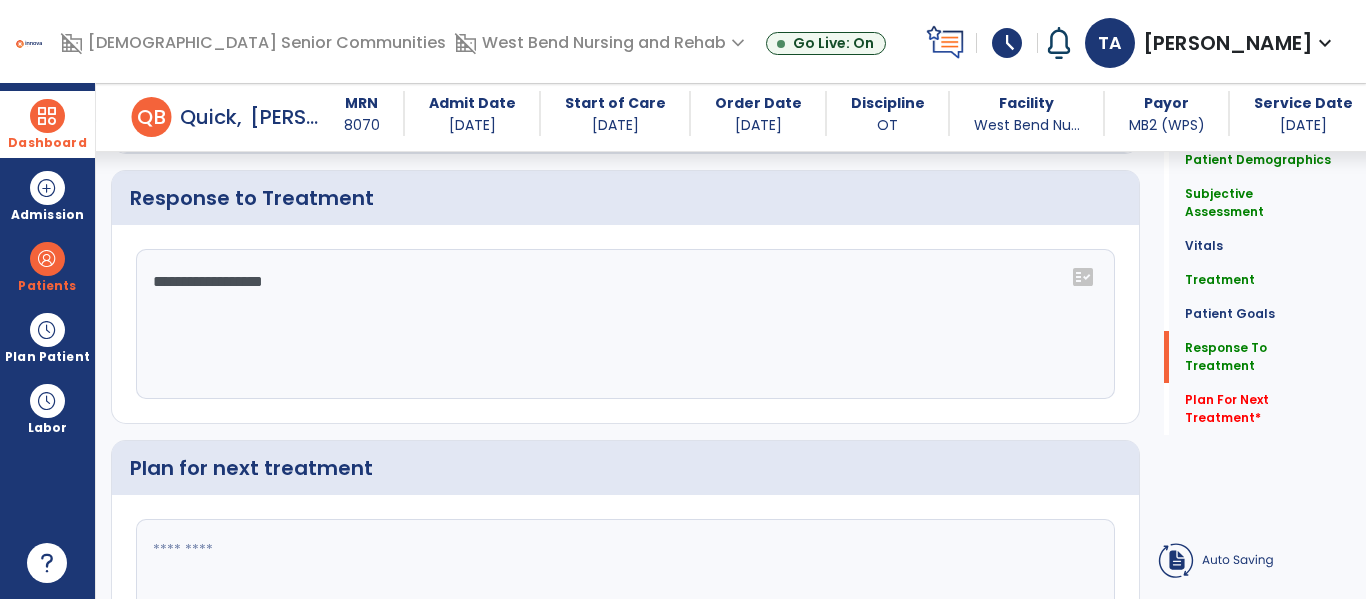 click on "**********" 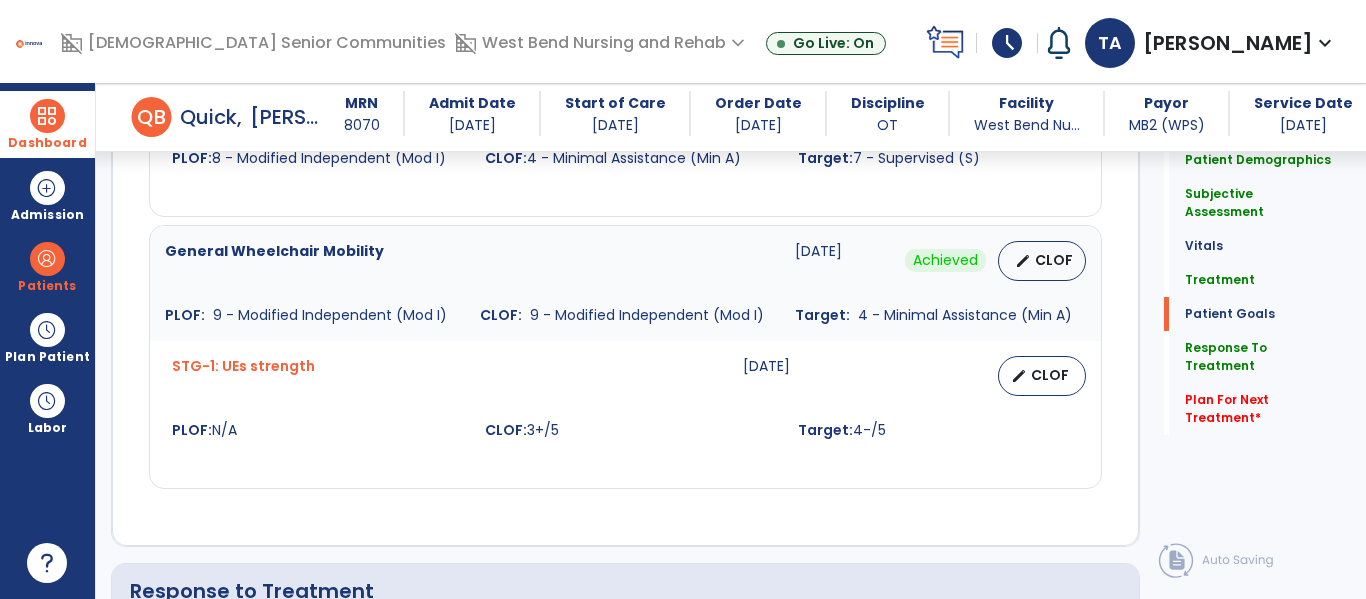 scroll, scrollTop: 2426, scrollLeft: 0, axis: vertical 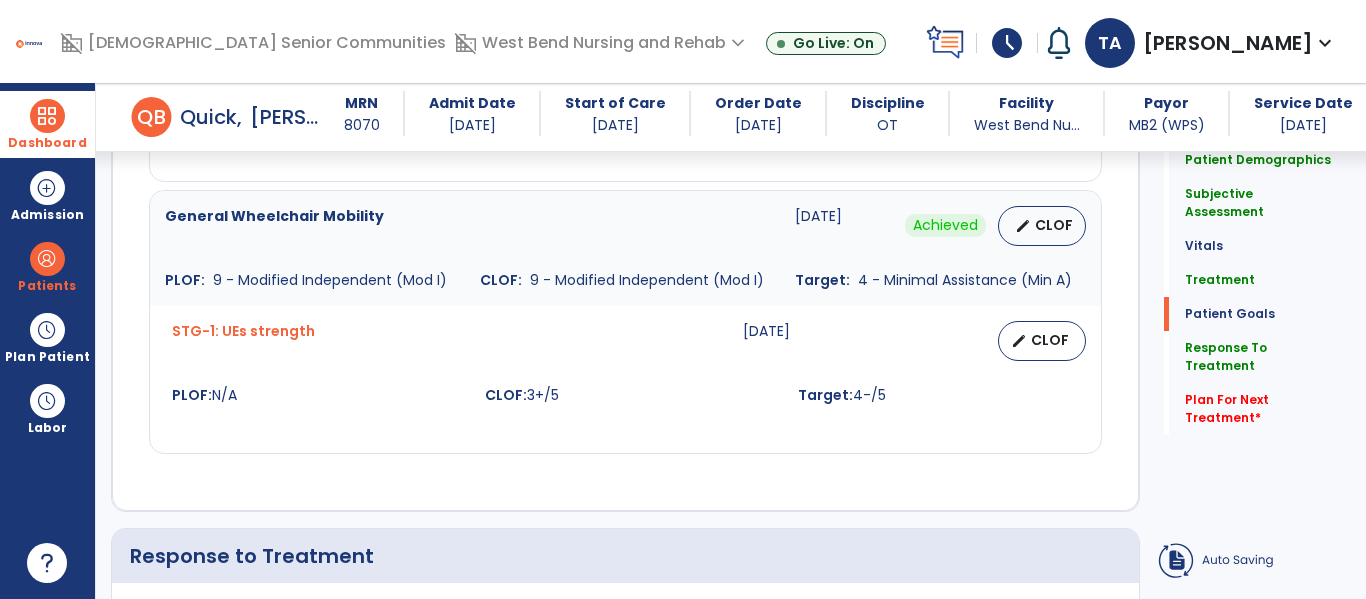 type on "**********" 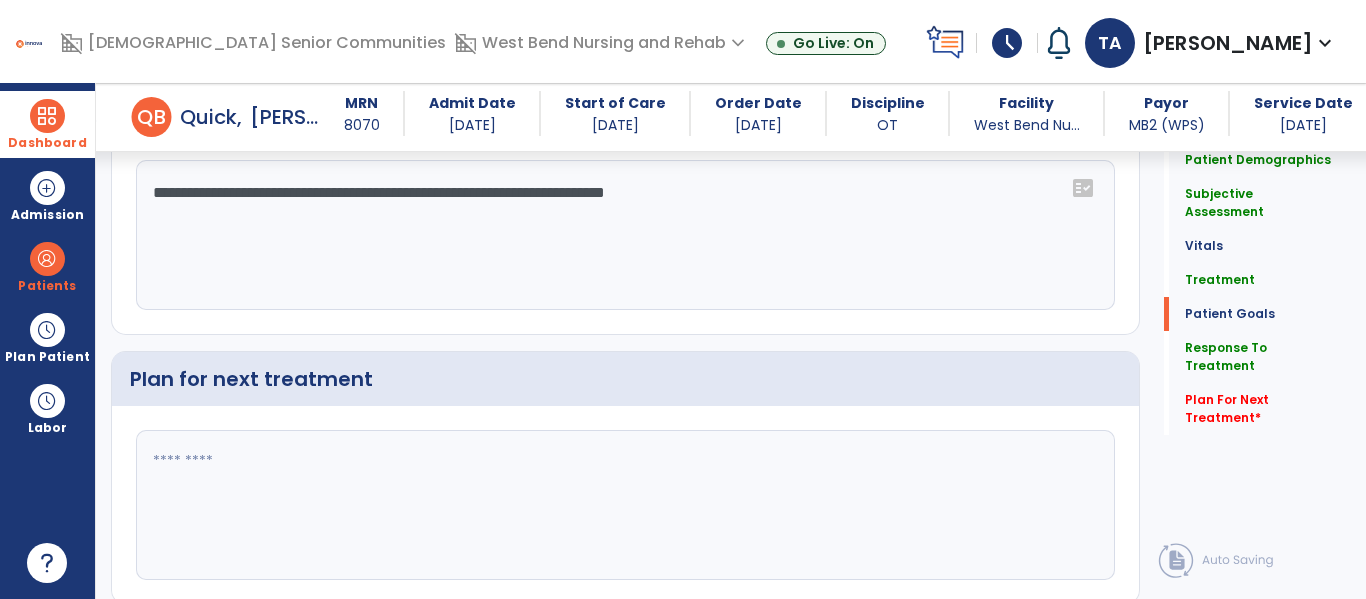 scroll, scrollTop: 2961, scrollLeft: 0, axis: vertical 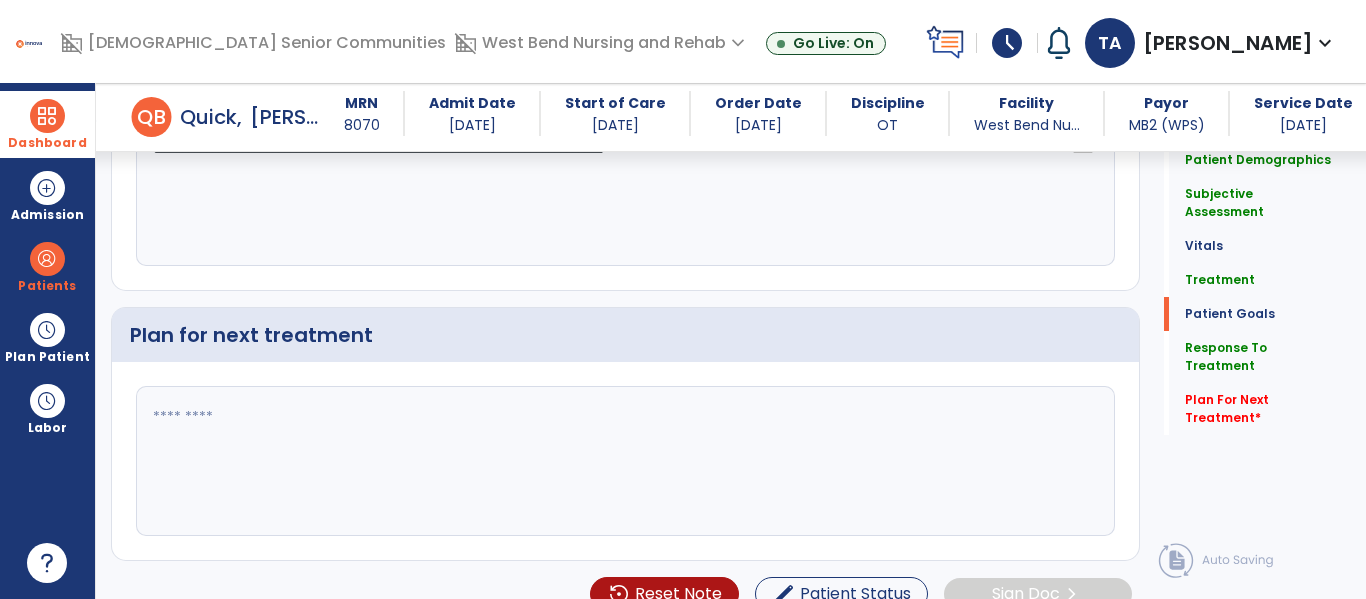 click 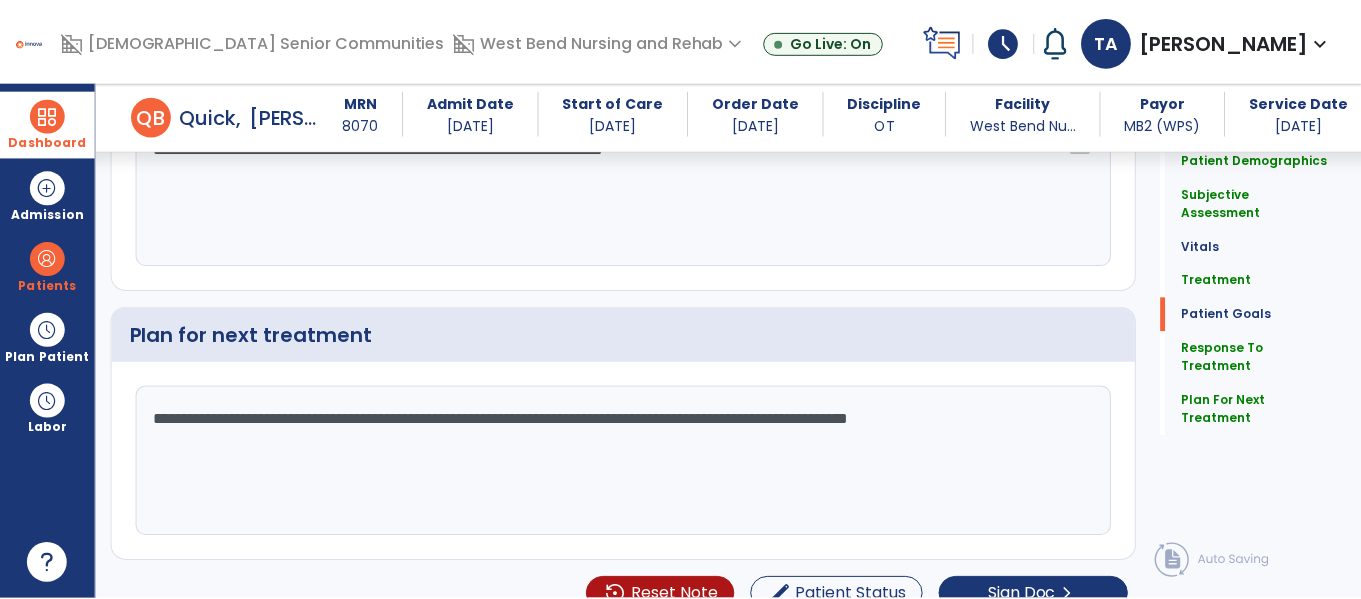 scroll, scrollTop: 2989, scrollLeft: 0, axis: vertical 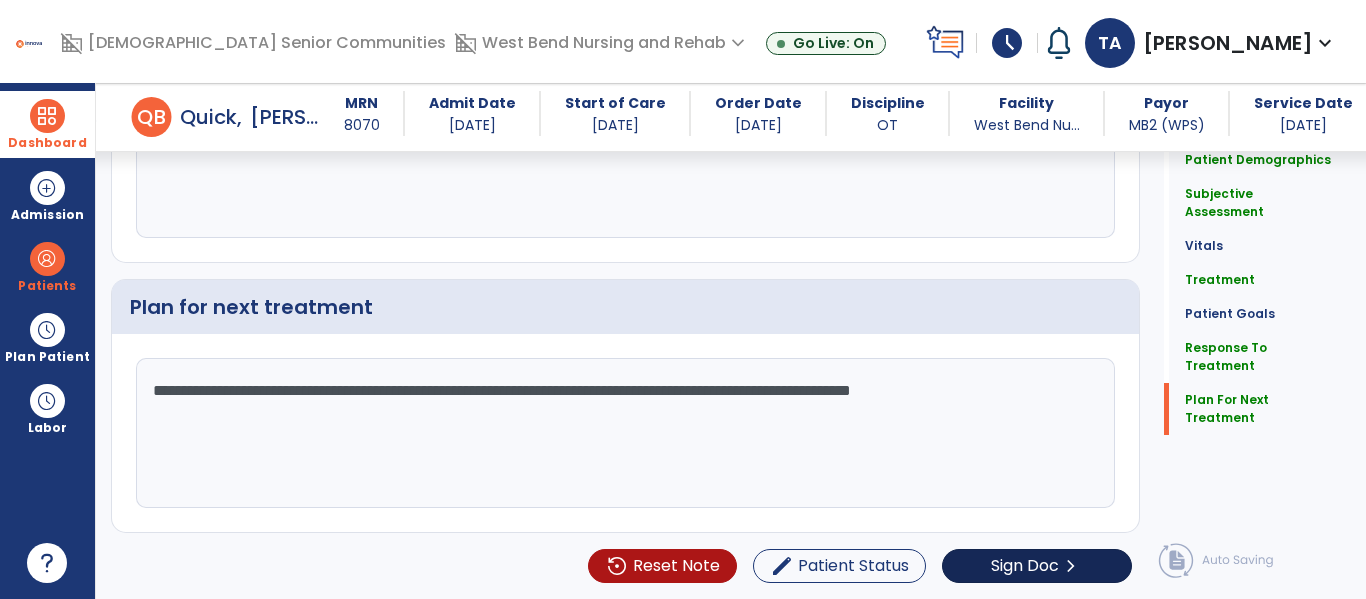 type on "**********" 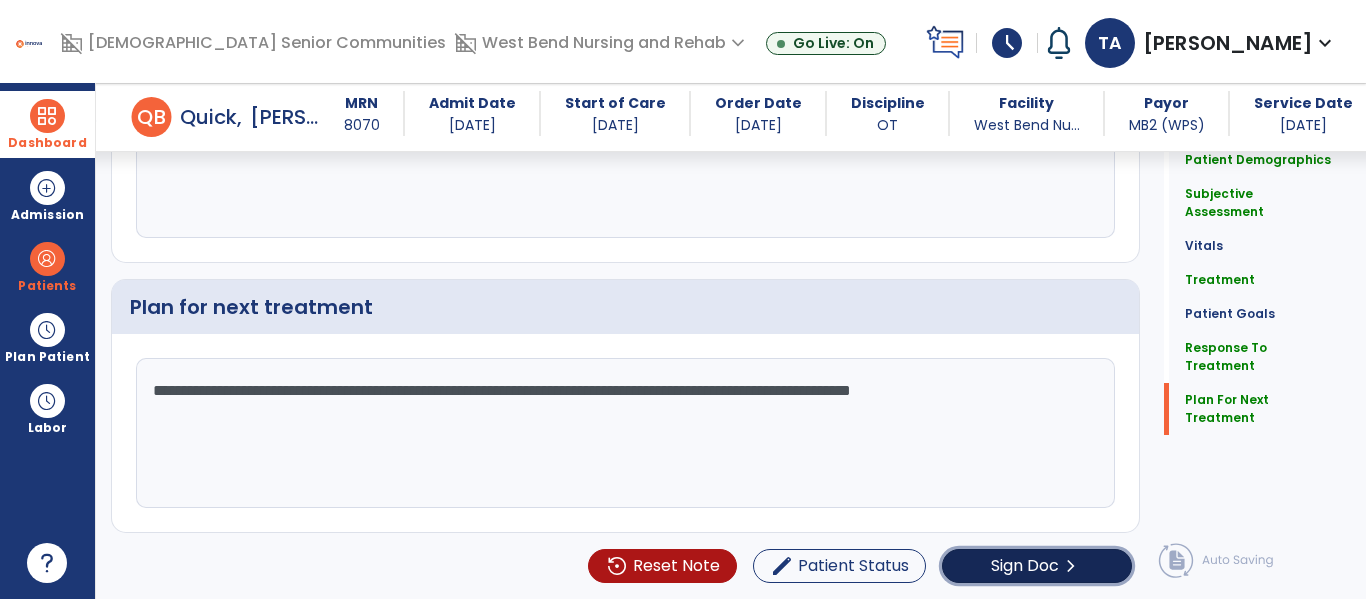 click on "Sign Doc" 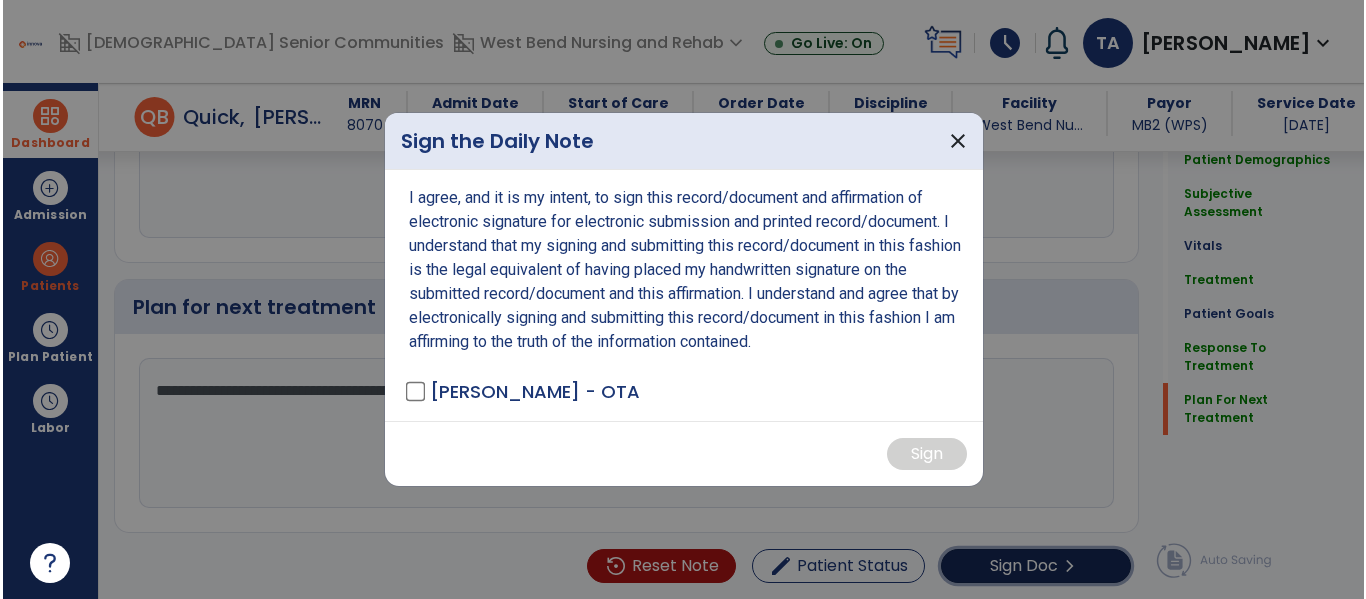 scroll, scrollTop: 2989, scrollLeft: 0, axis: vertical 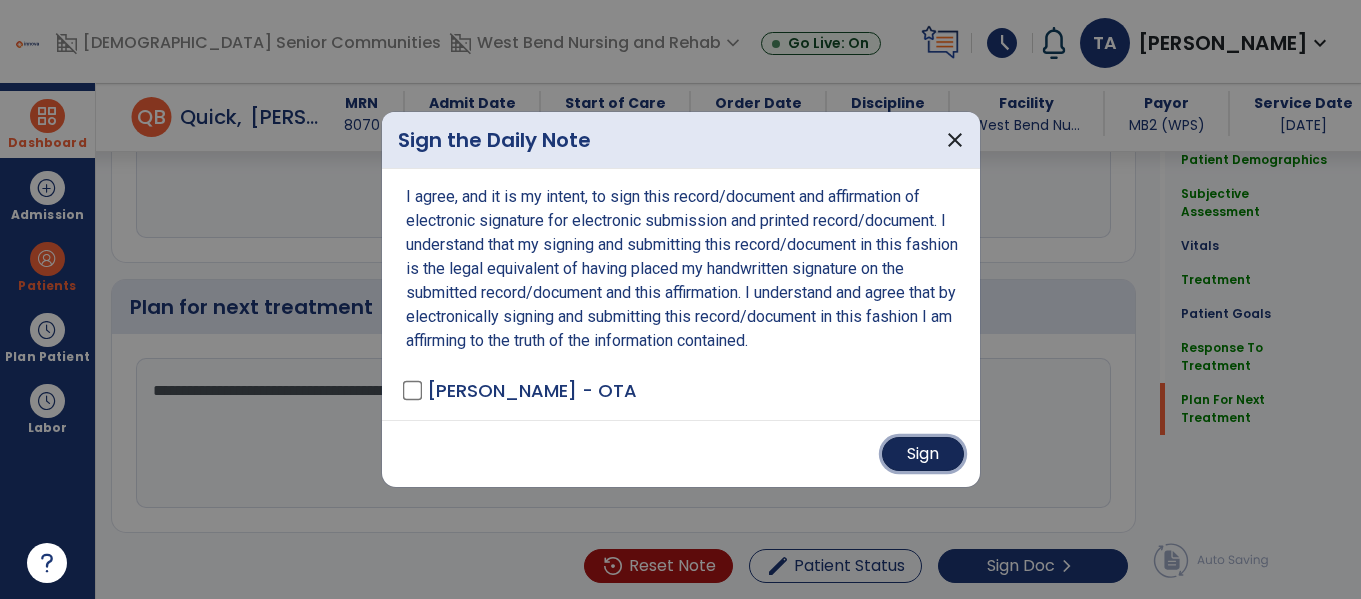 click on "Sign" at bounding box center (923, 454) 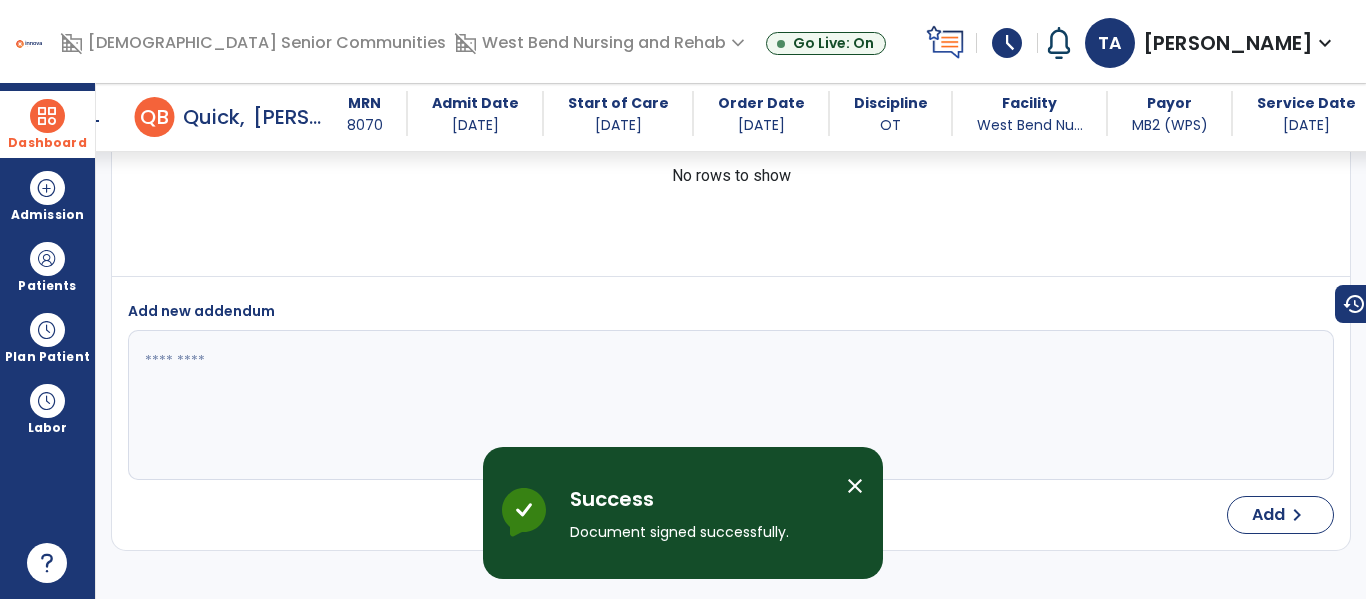 click on "Dashboard" at bounding box center (47, 124) 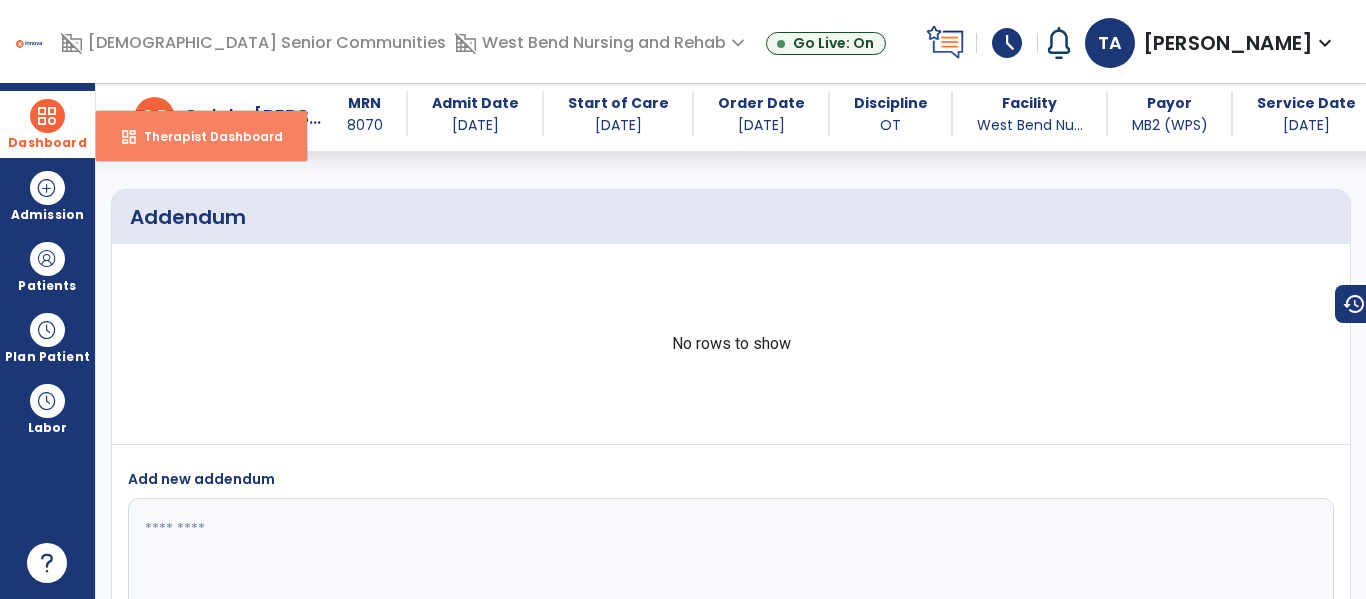 click on "Therapist Dashboard" at bounding box center (205, 136) 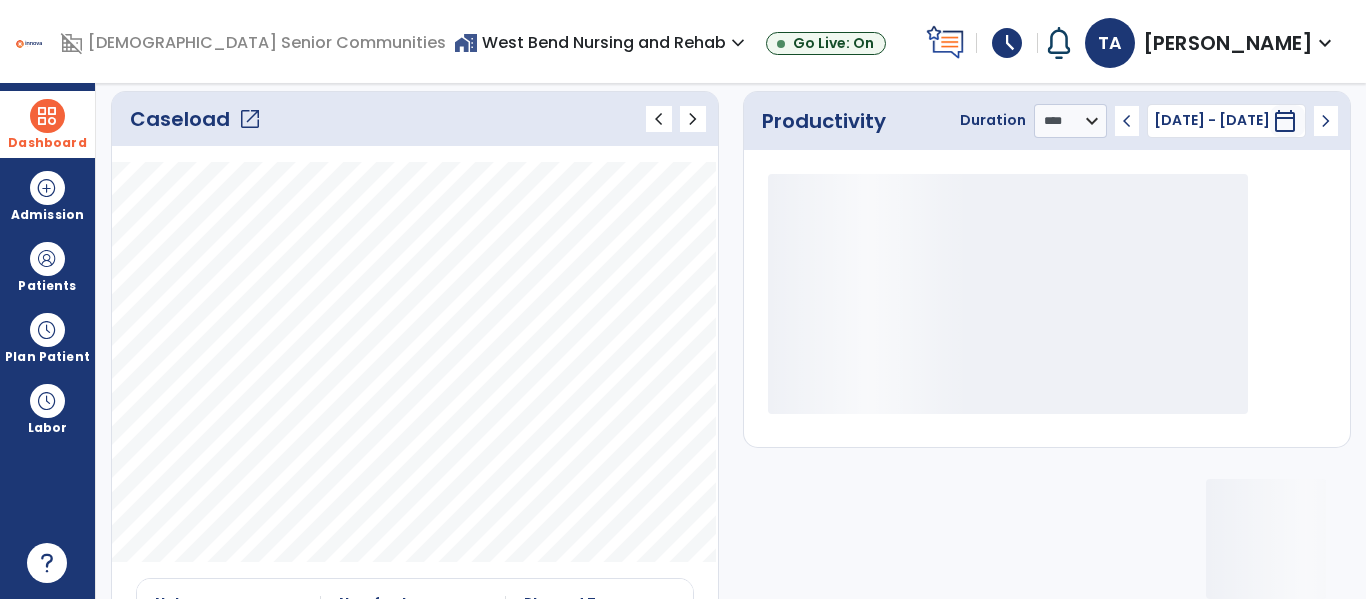 click on "open_in_new" 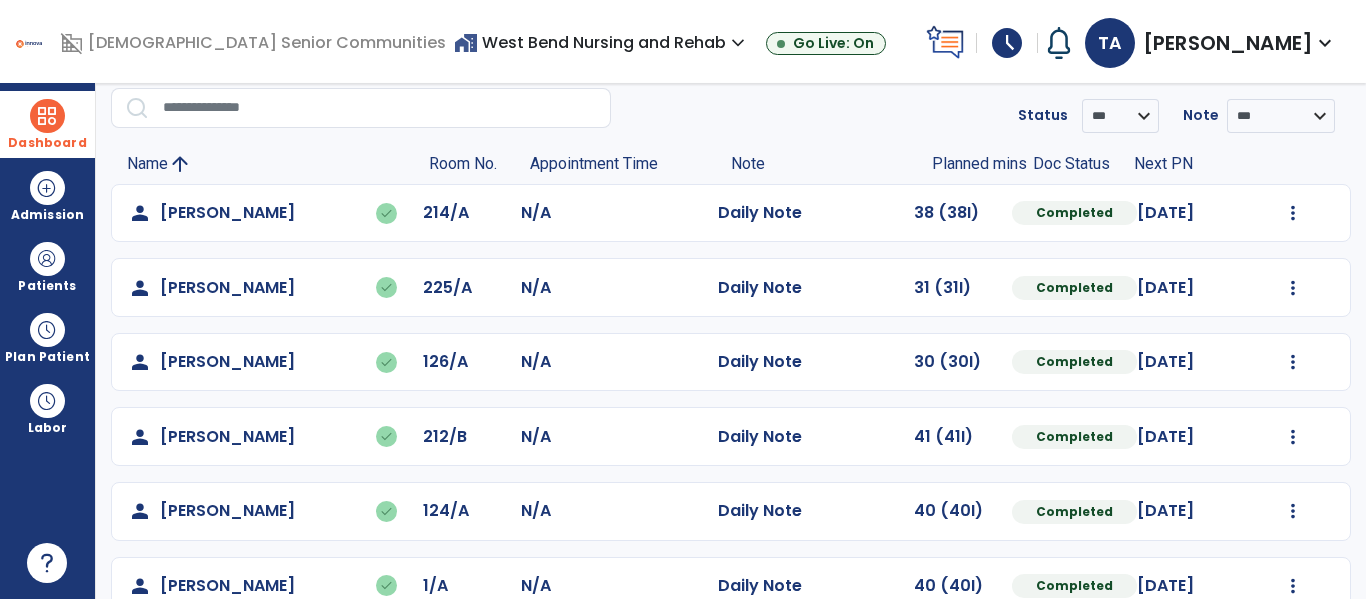 scroll, scrollTop: 0, scrollLeft: 0, axis: both 